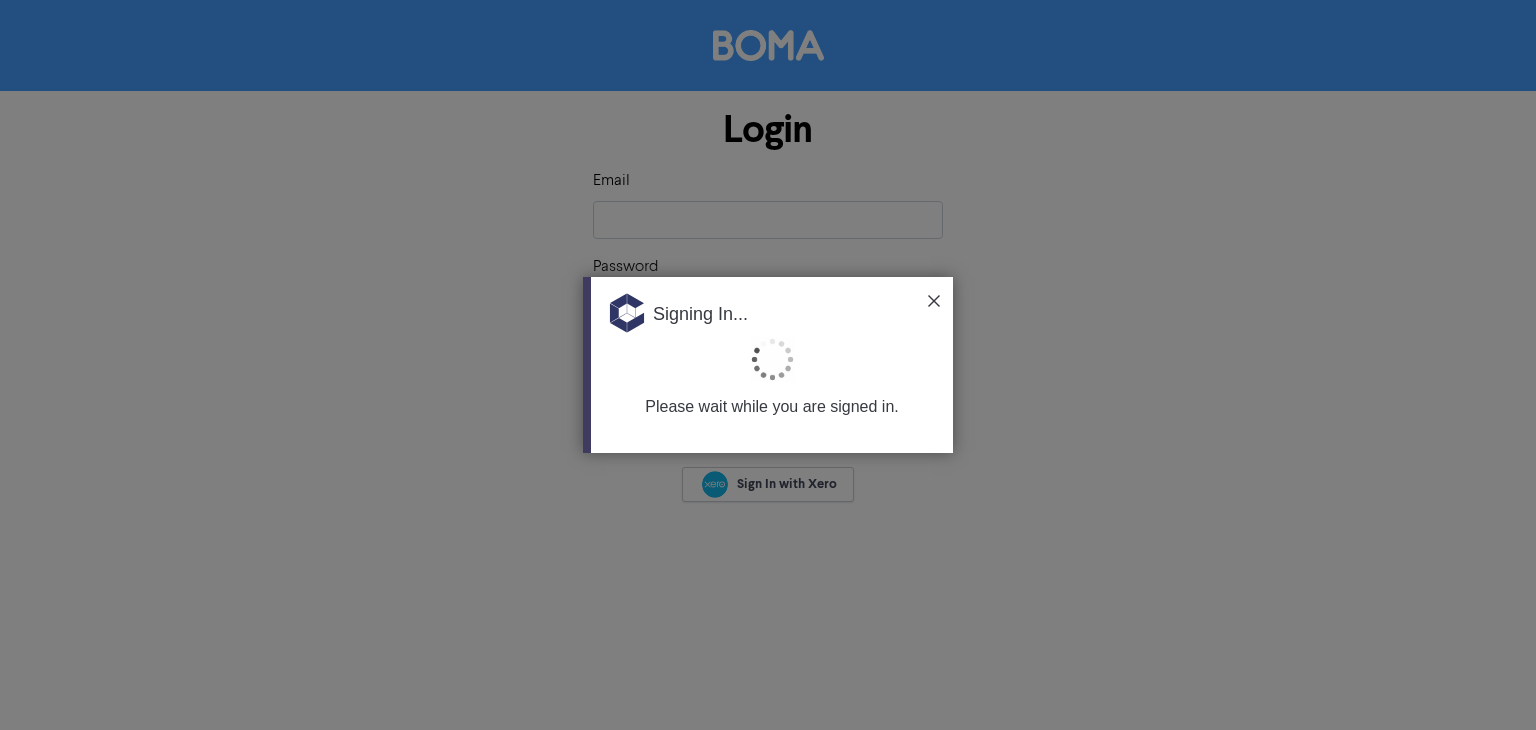 scroll, scrollTop: 0, scrollLeft: 0, axis: both 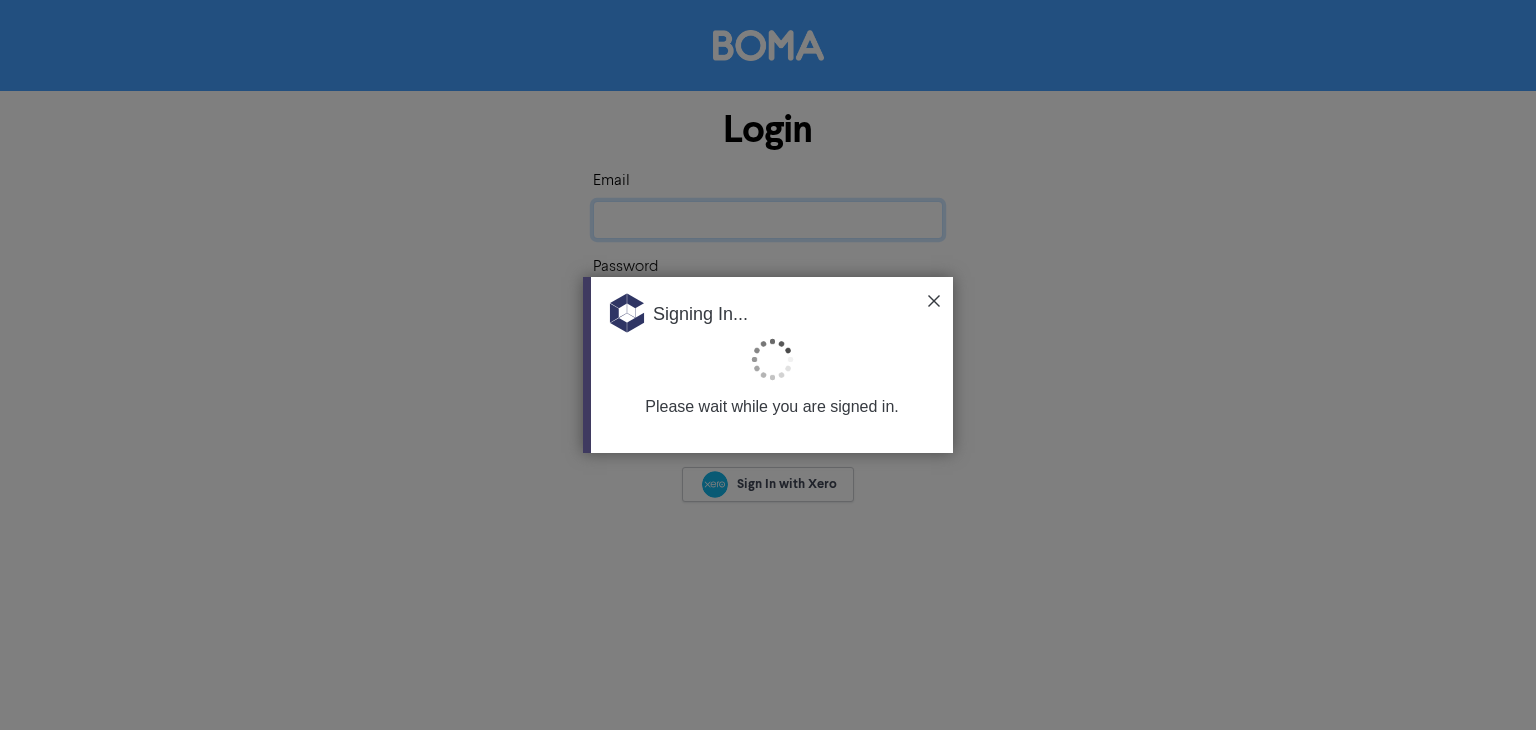 type on "[EMAIL_ADDRESS][DOMAIN_NAME]" 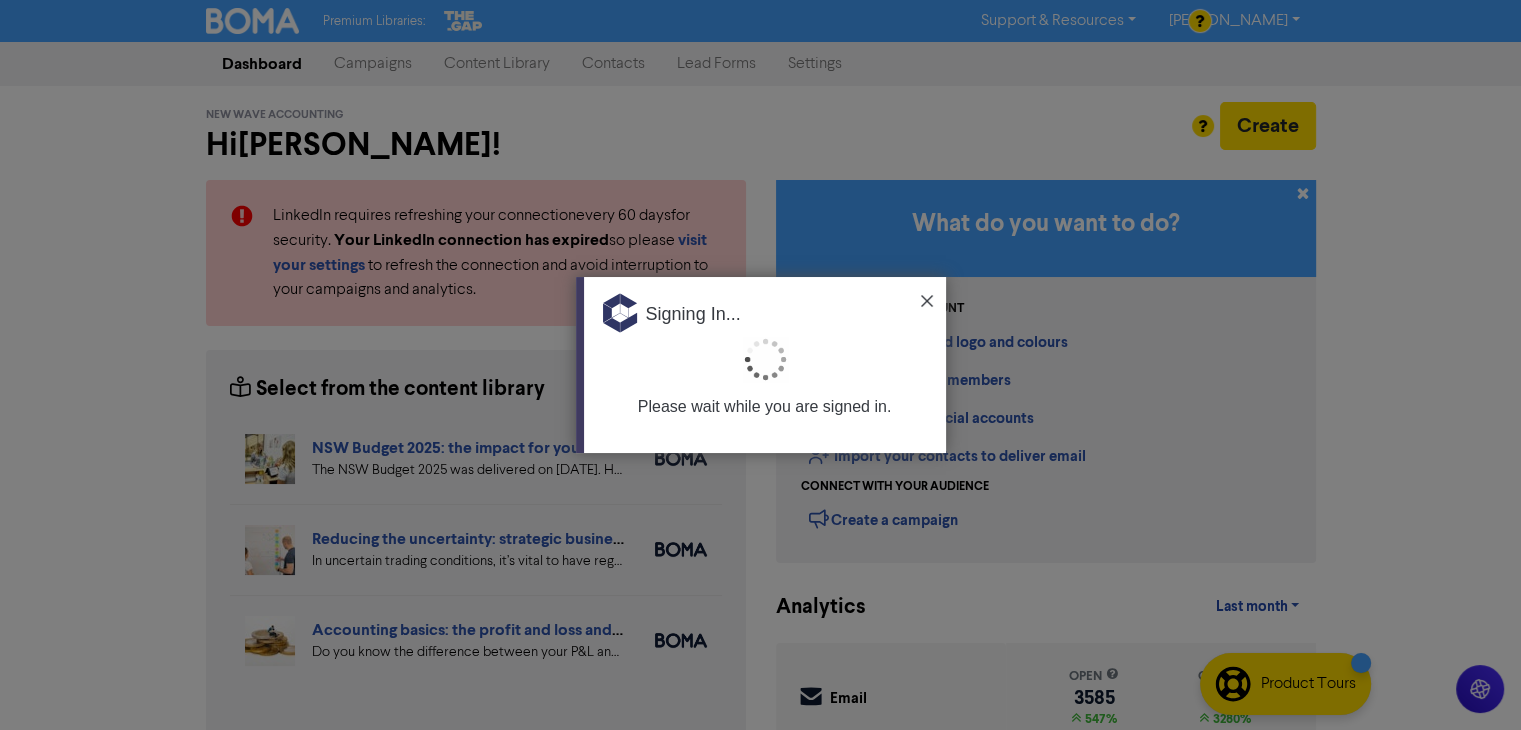 click on "Signing In..." at bounding box center [765, 307] 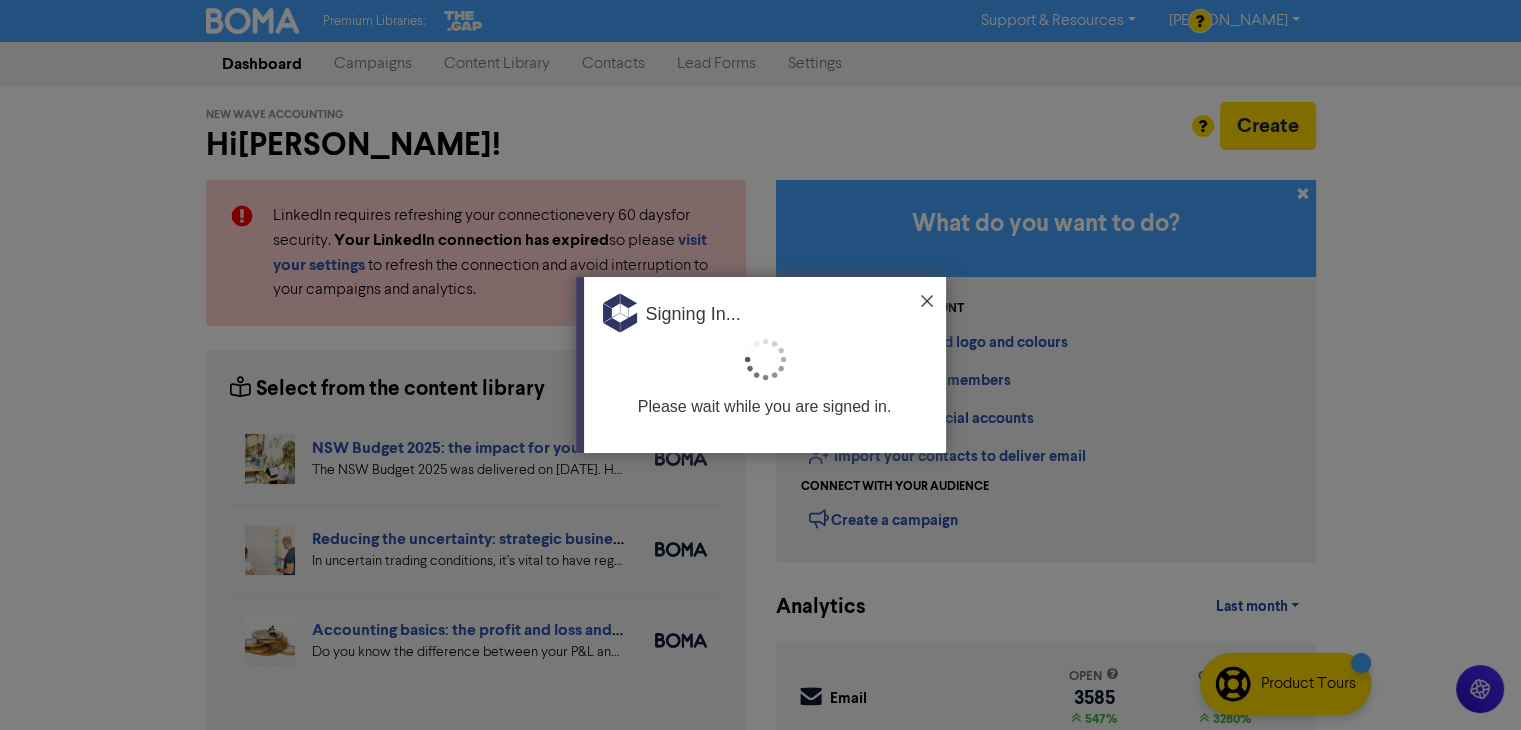 click at bounding box center [927, 301] 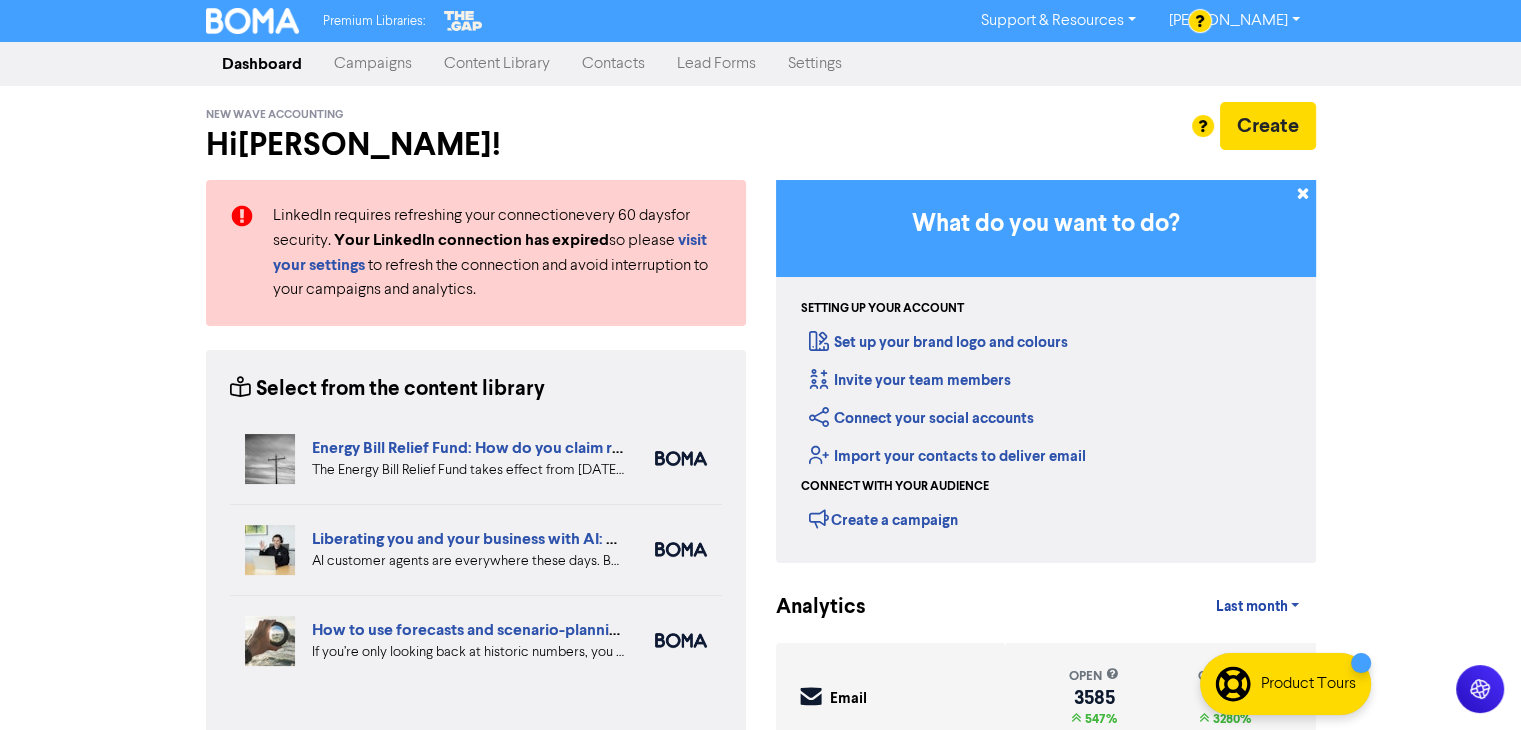 click on "Contacts" at bounding box center (613, 64) 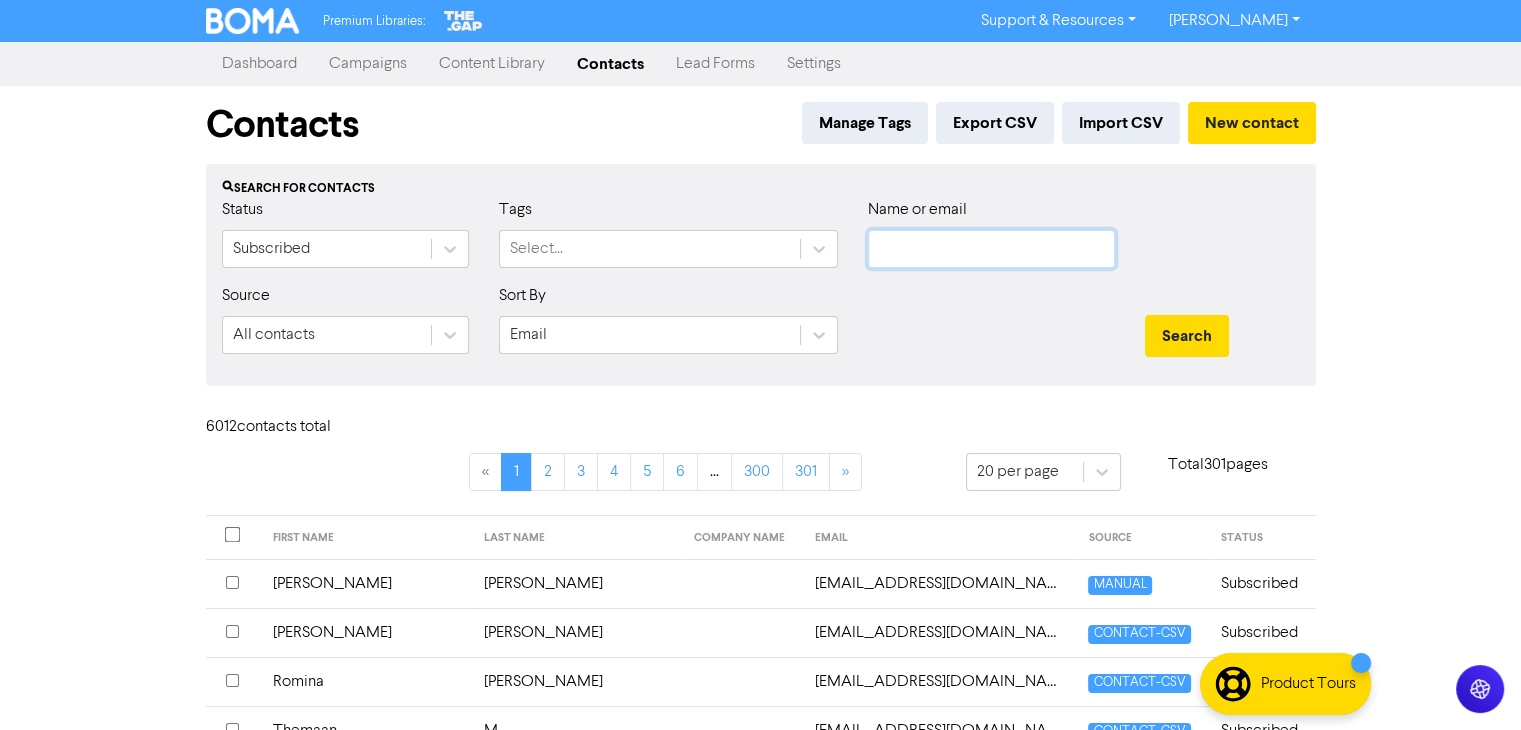 click 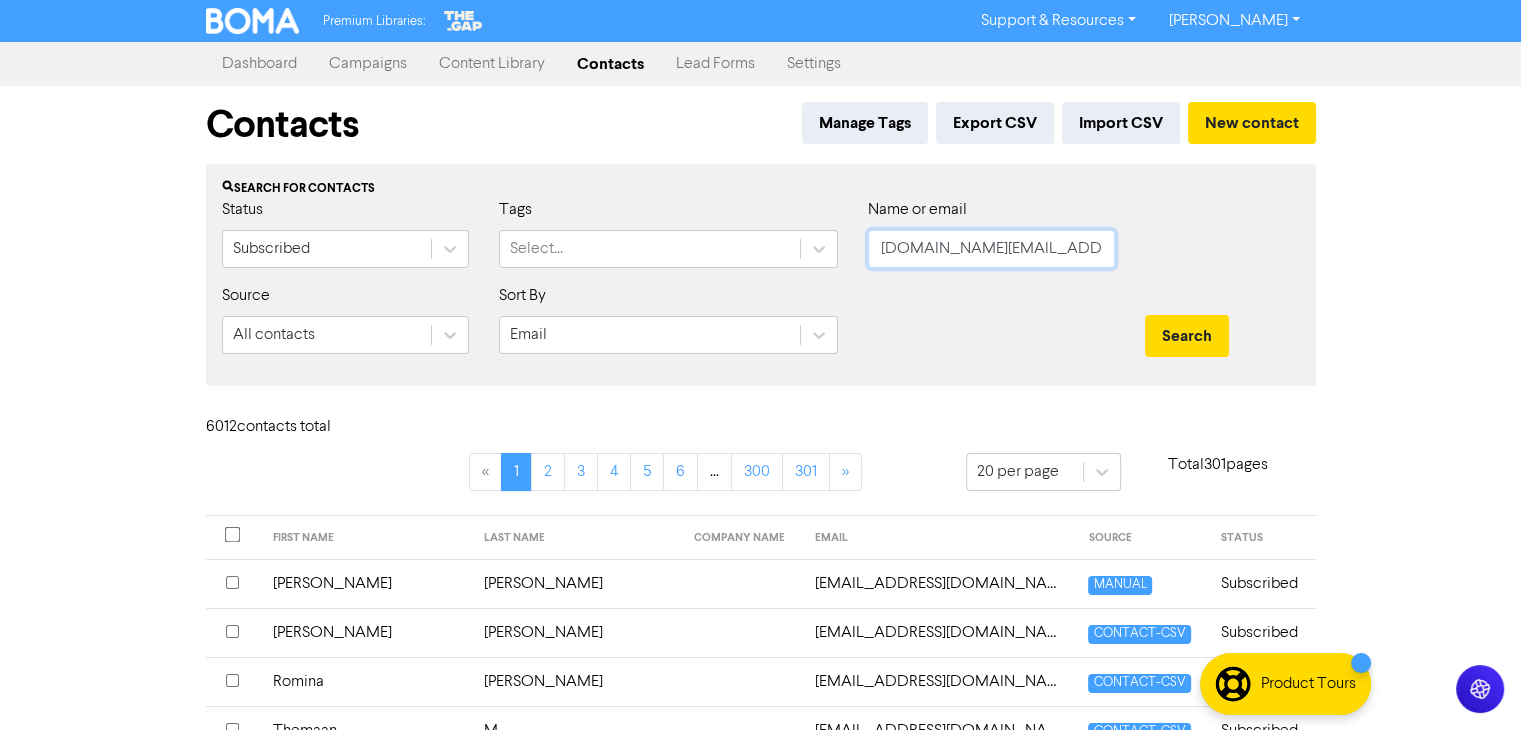 scroll, scrollTop: 0, scrollLeft: 21, axis: horizontal 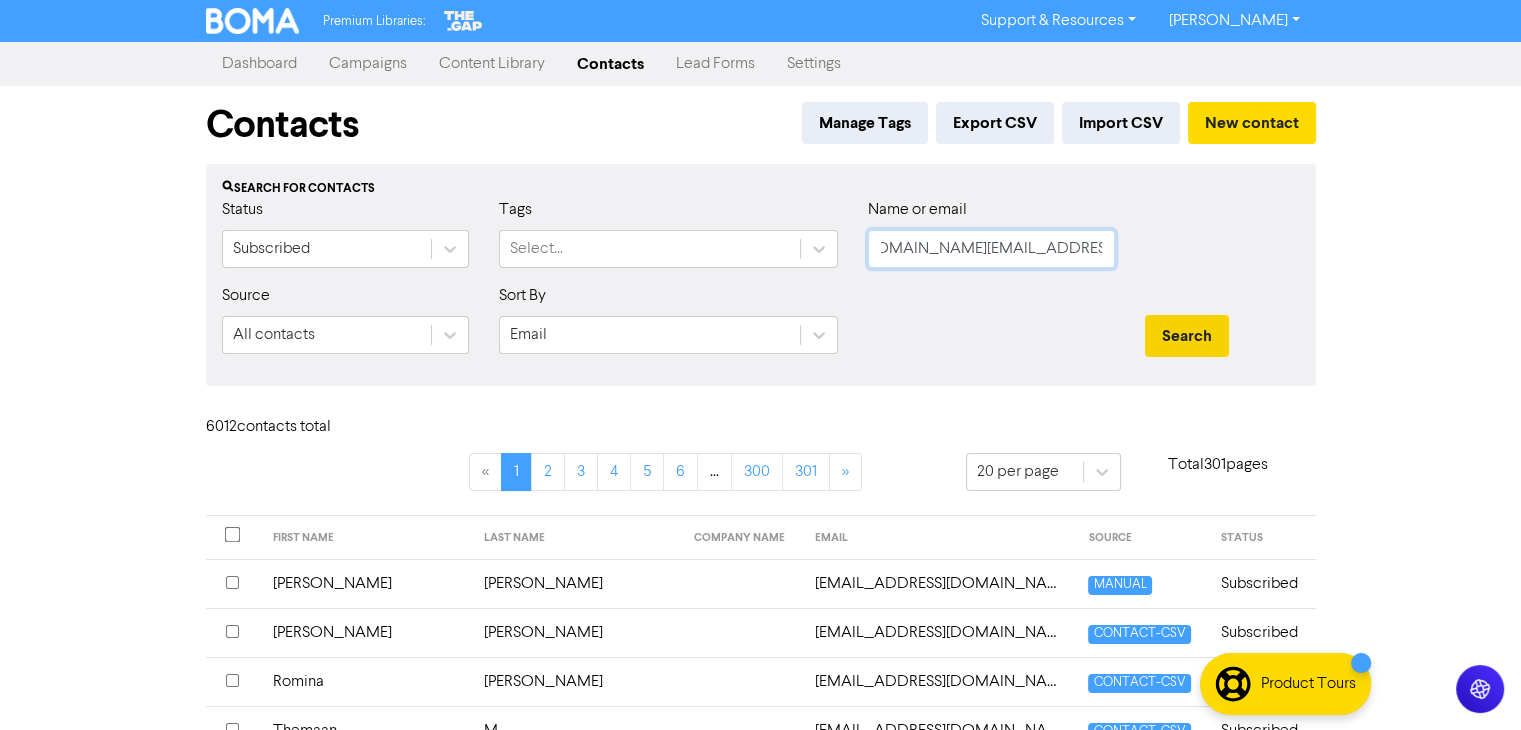 type on "[DOMAIN_NAME][EMAIL_ADDRESS][DOMAIN_NAME]" 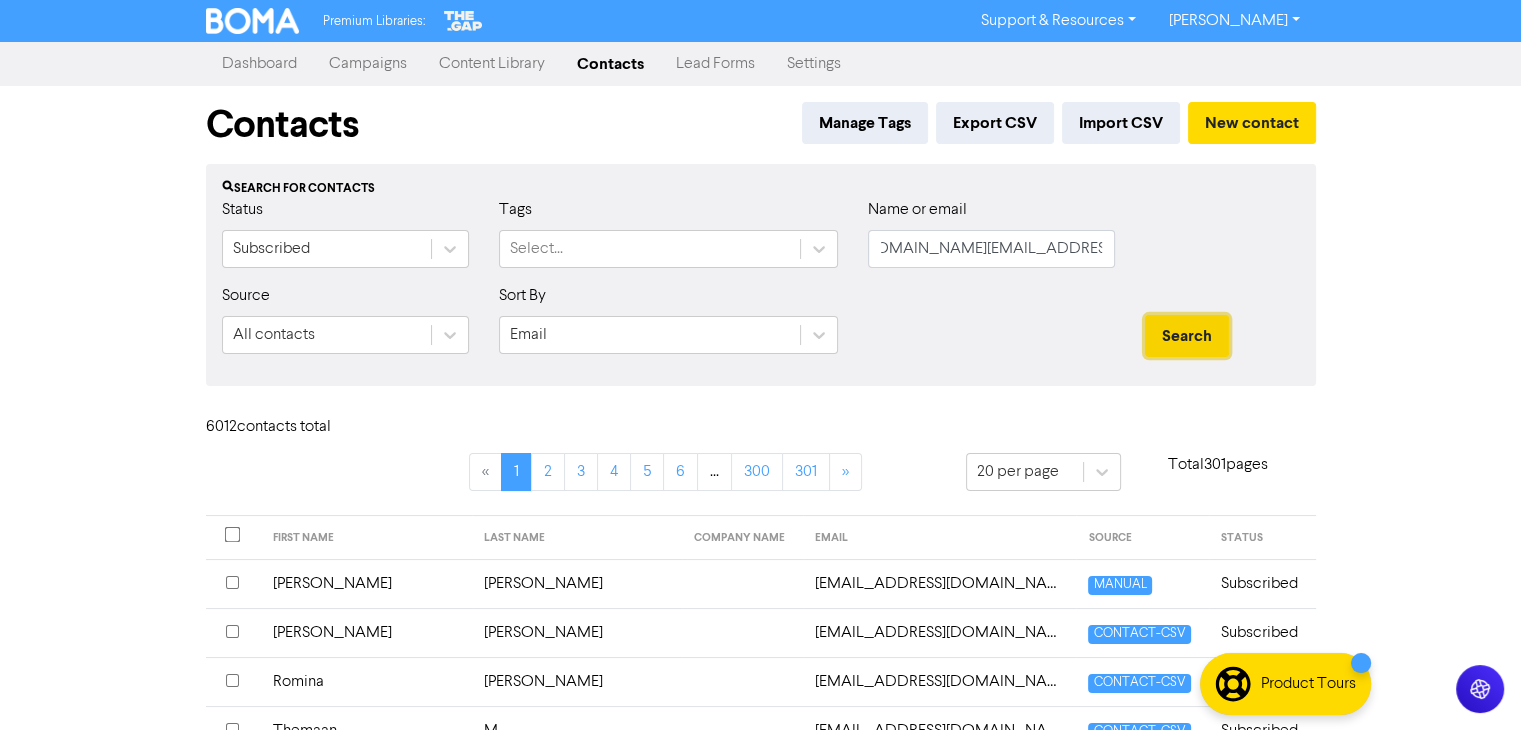 click on "Search" at bounding box center [1187, 336] 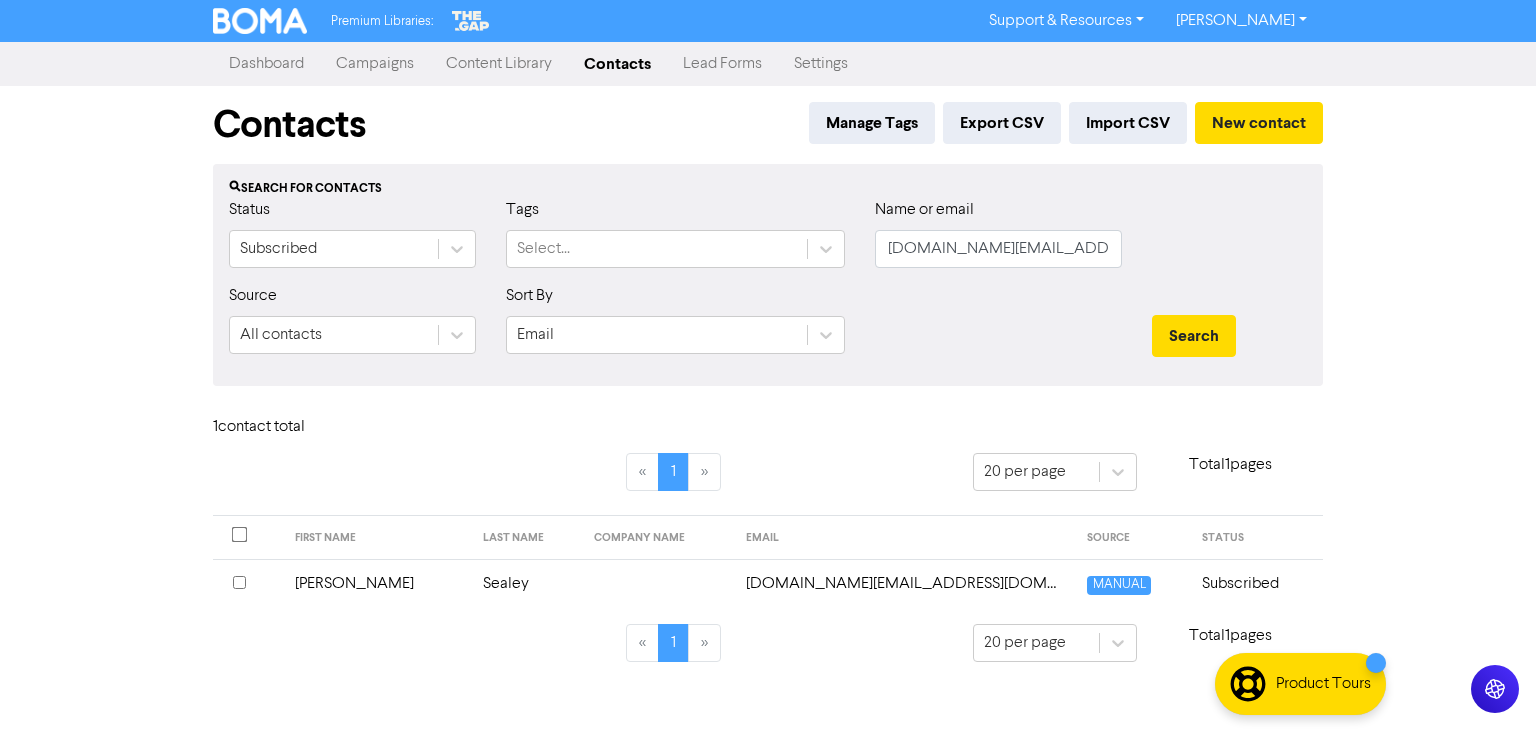 click on "Sealey" at bounding box center (527, 583) 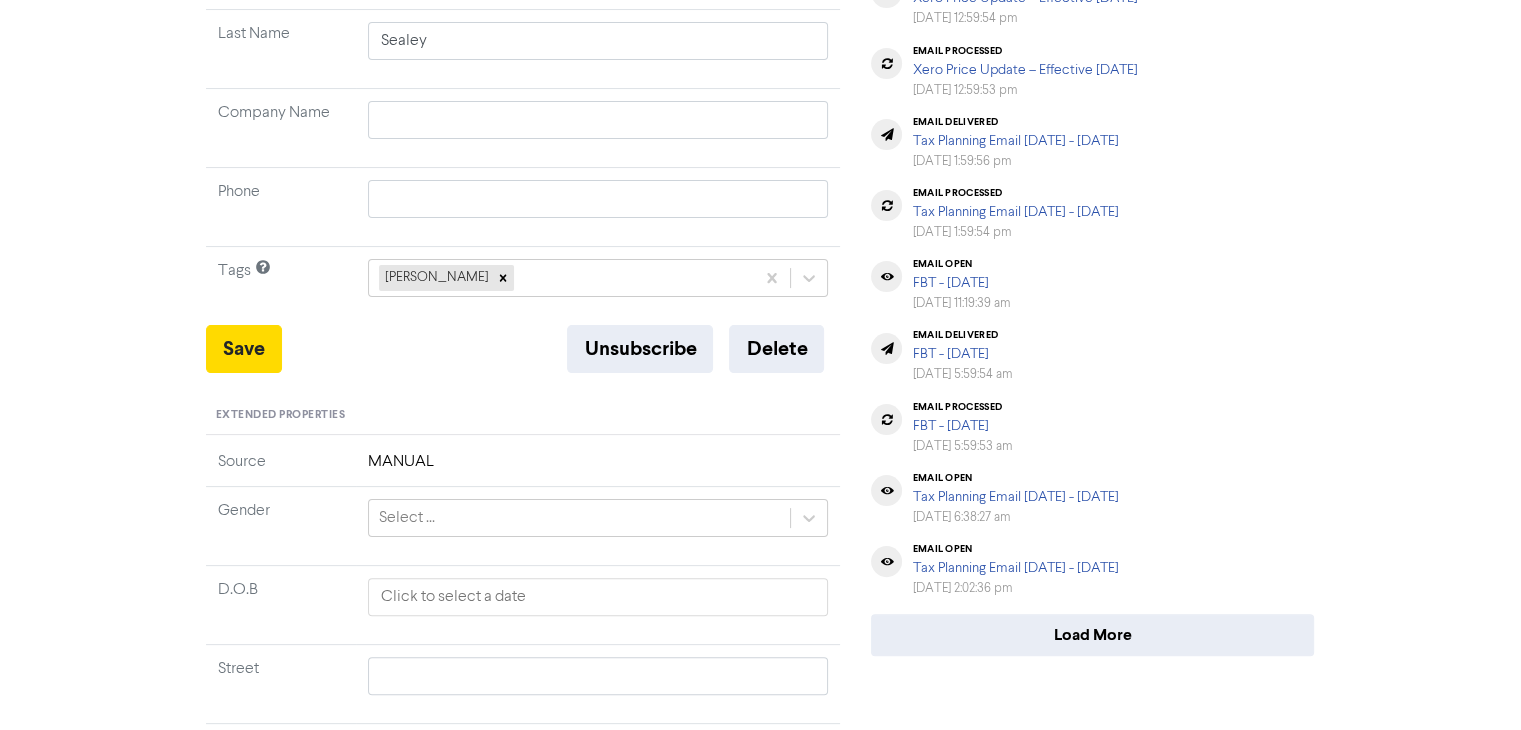scroll, scrollTop: 400, scrollLeft: 0, axis: vertical 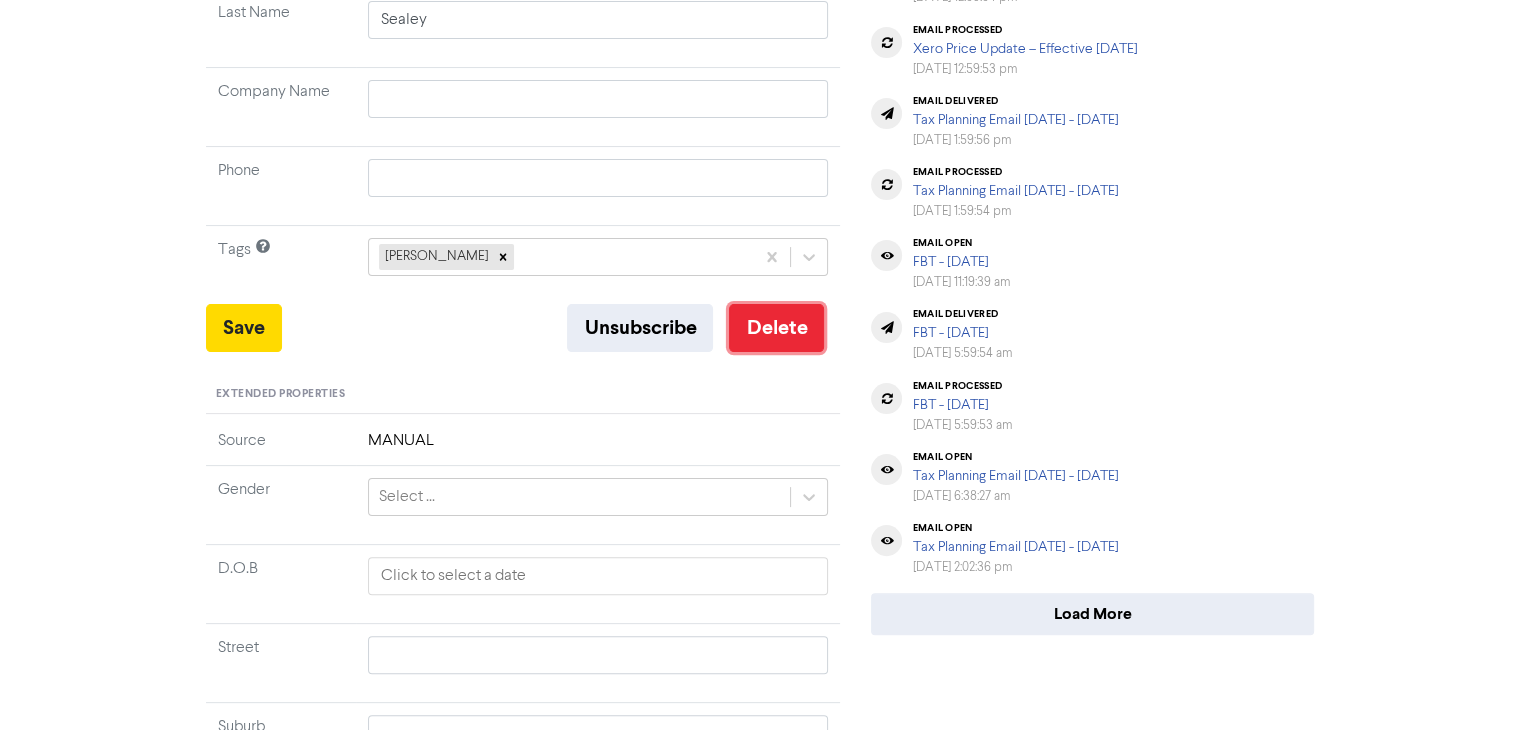 click on "Delete" at bounding box center (776, 328) 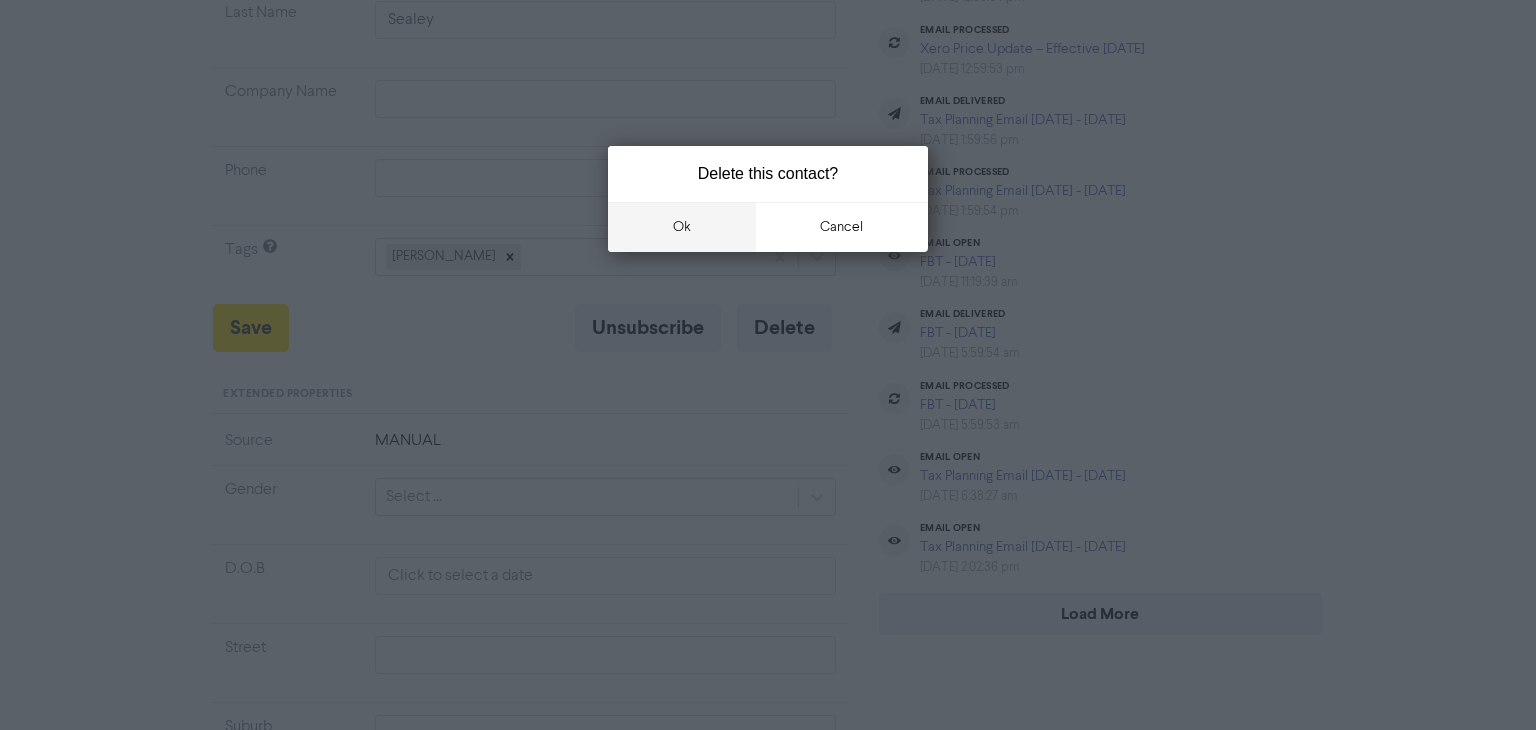 click on "ok" at bounding box center (682, 227) 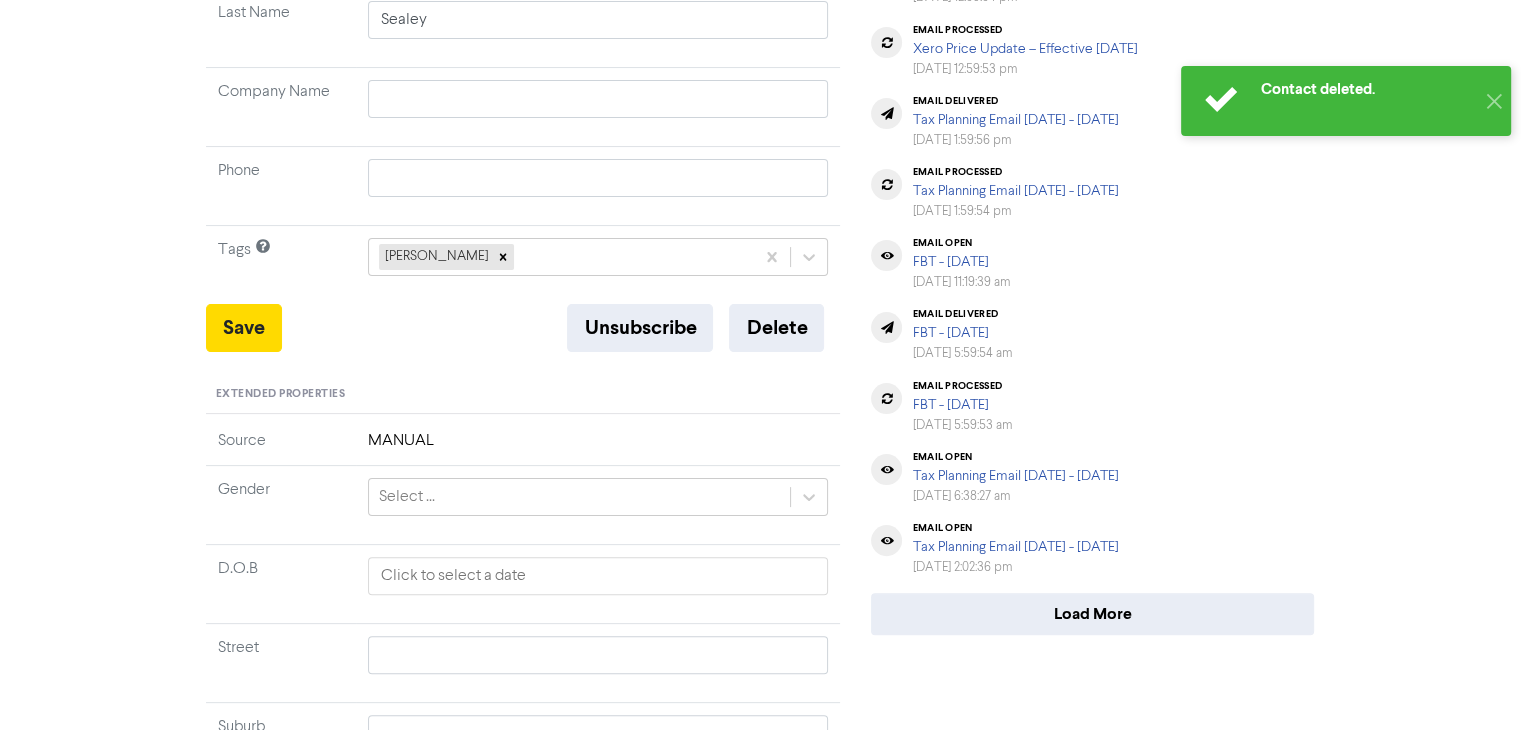 type 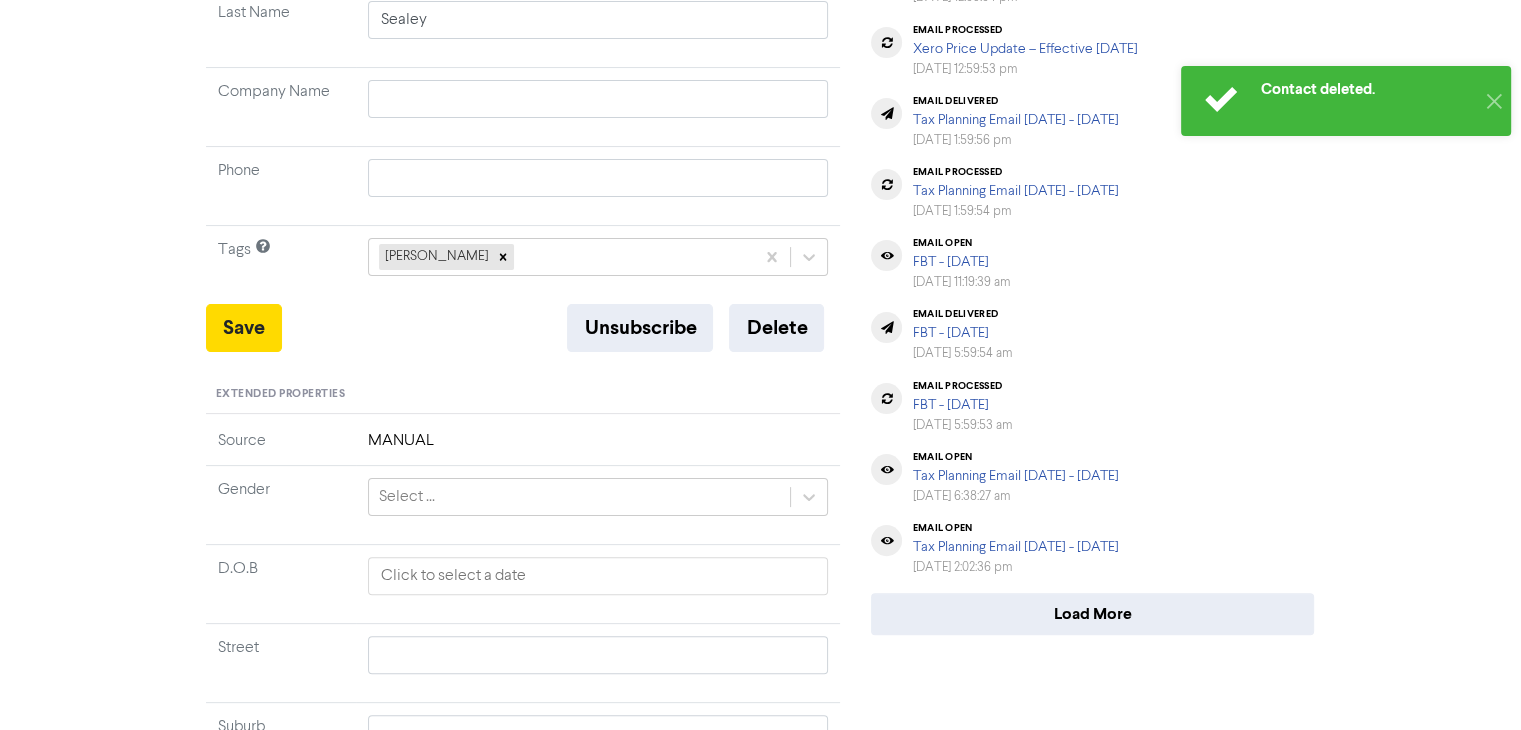 type 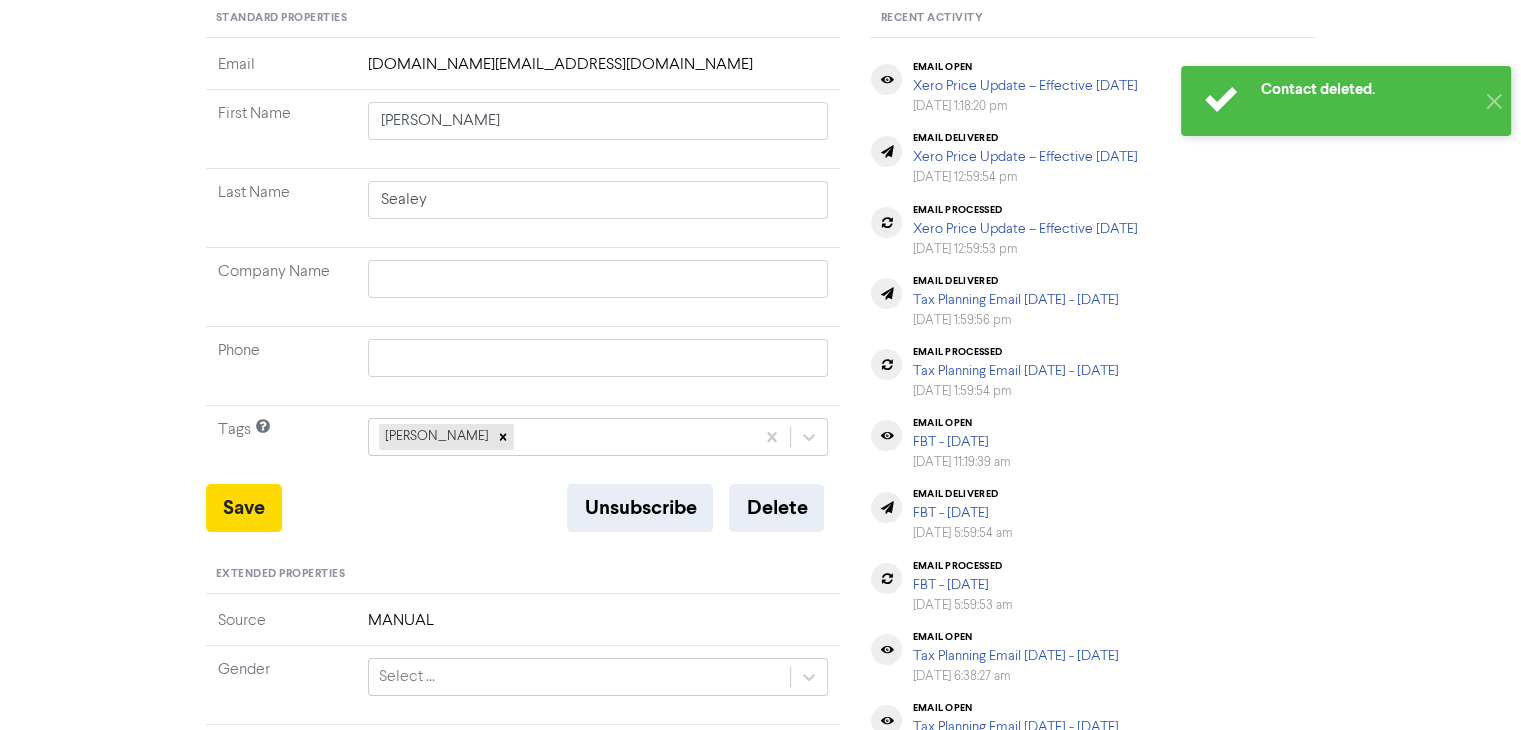 scroll, scrollTop: 0, scrollLeft: 0, axis: both 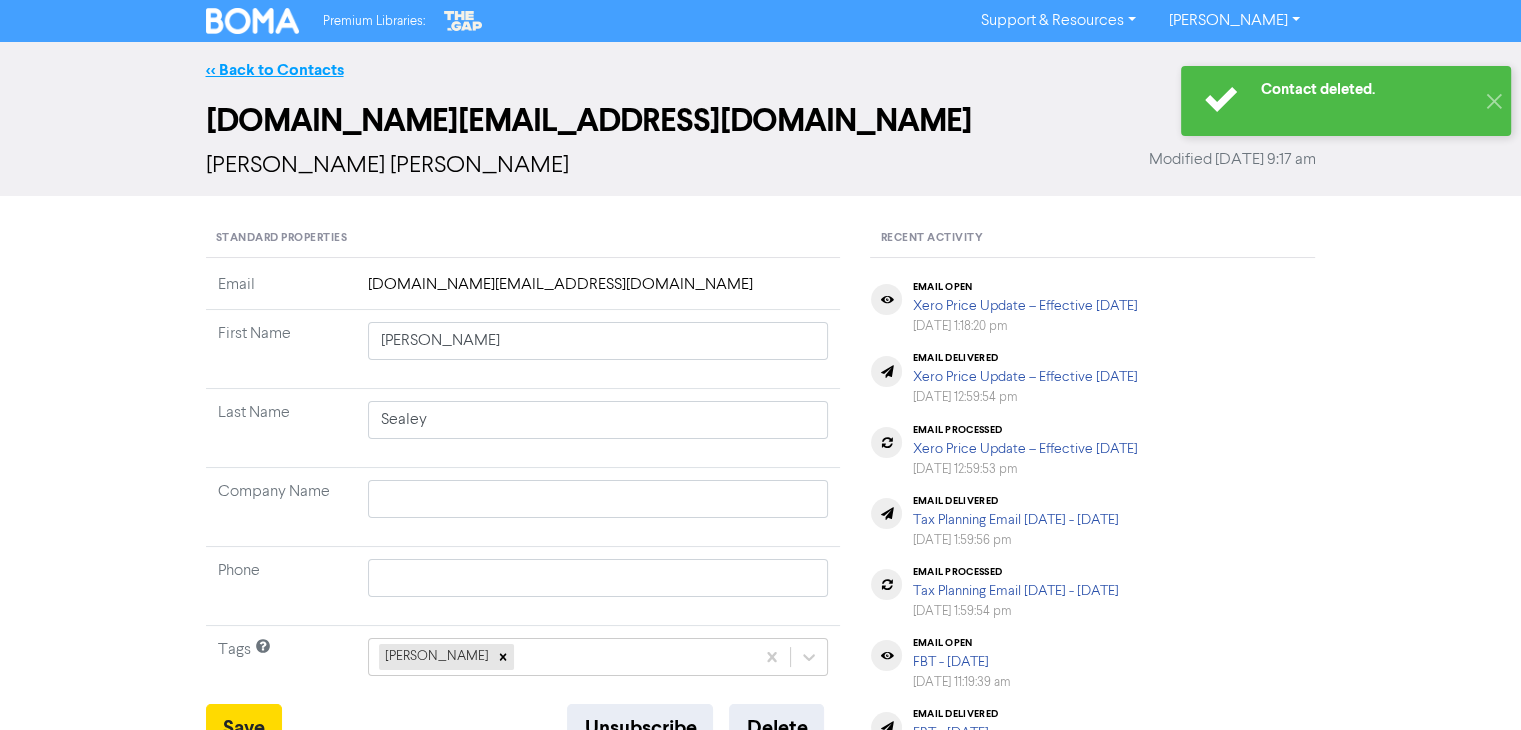 click on "<< Back to Contacts" at bounding box center (275, 70) 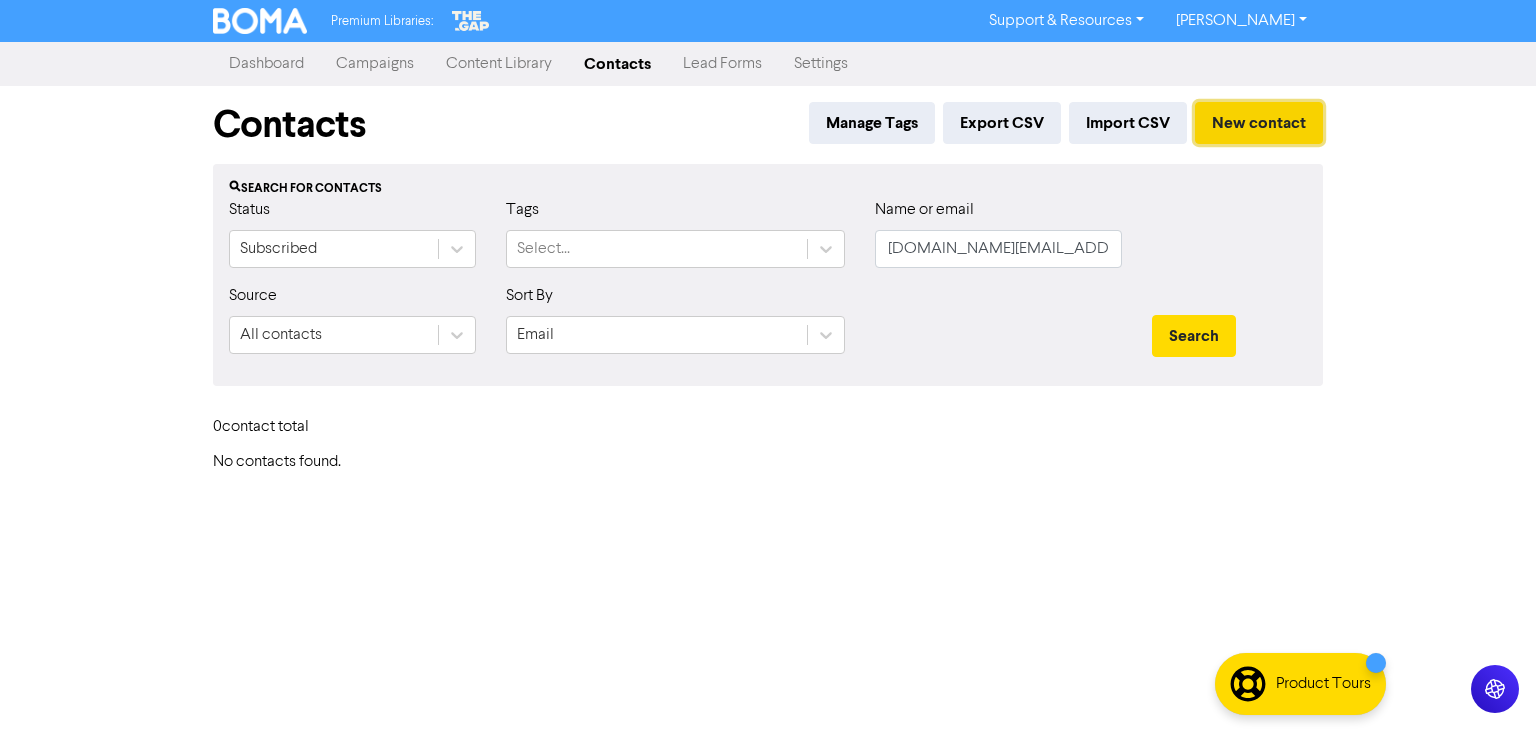click on "New contact" at bounding box center [1259, 123] 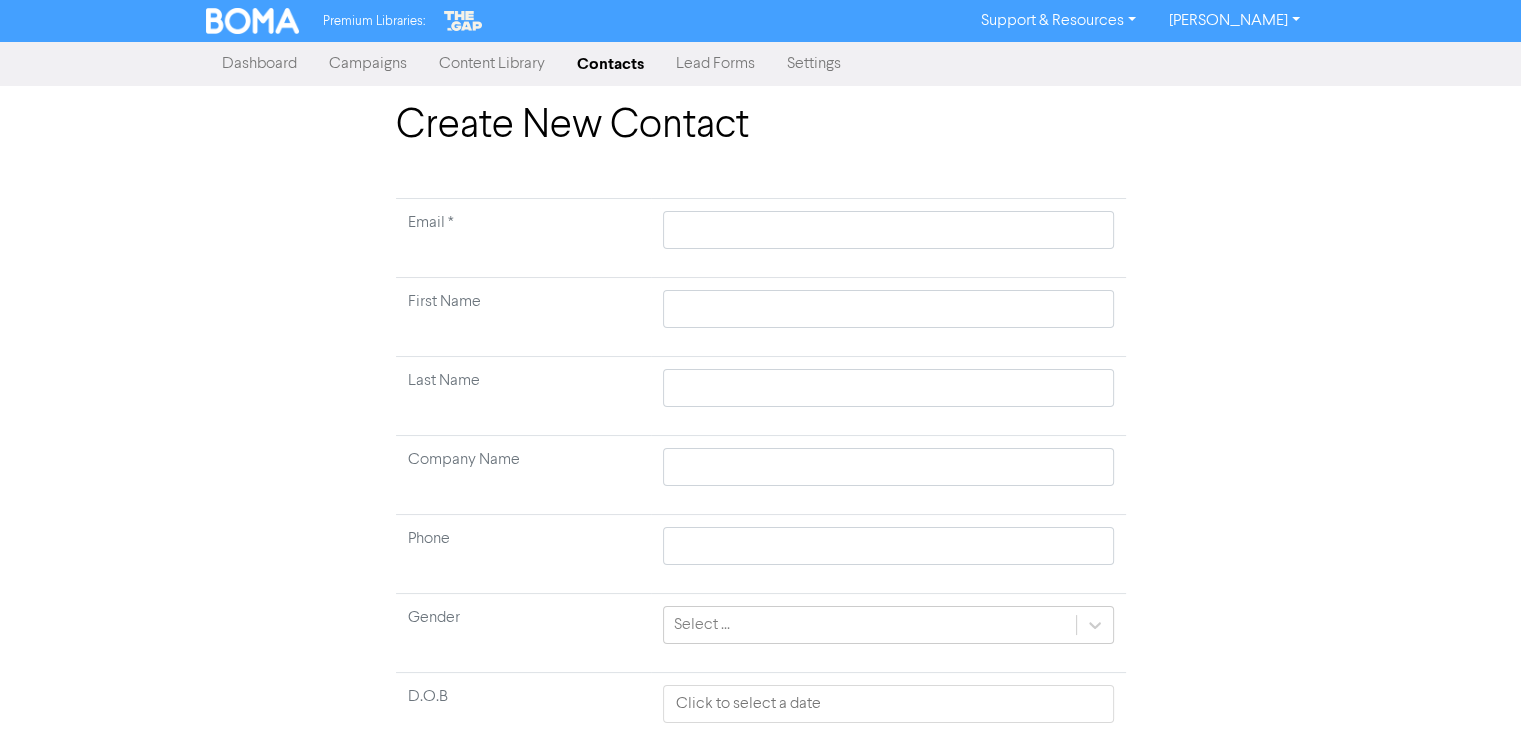 type 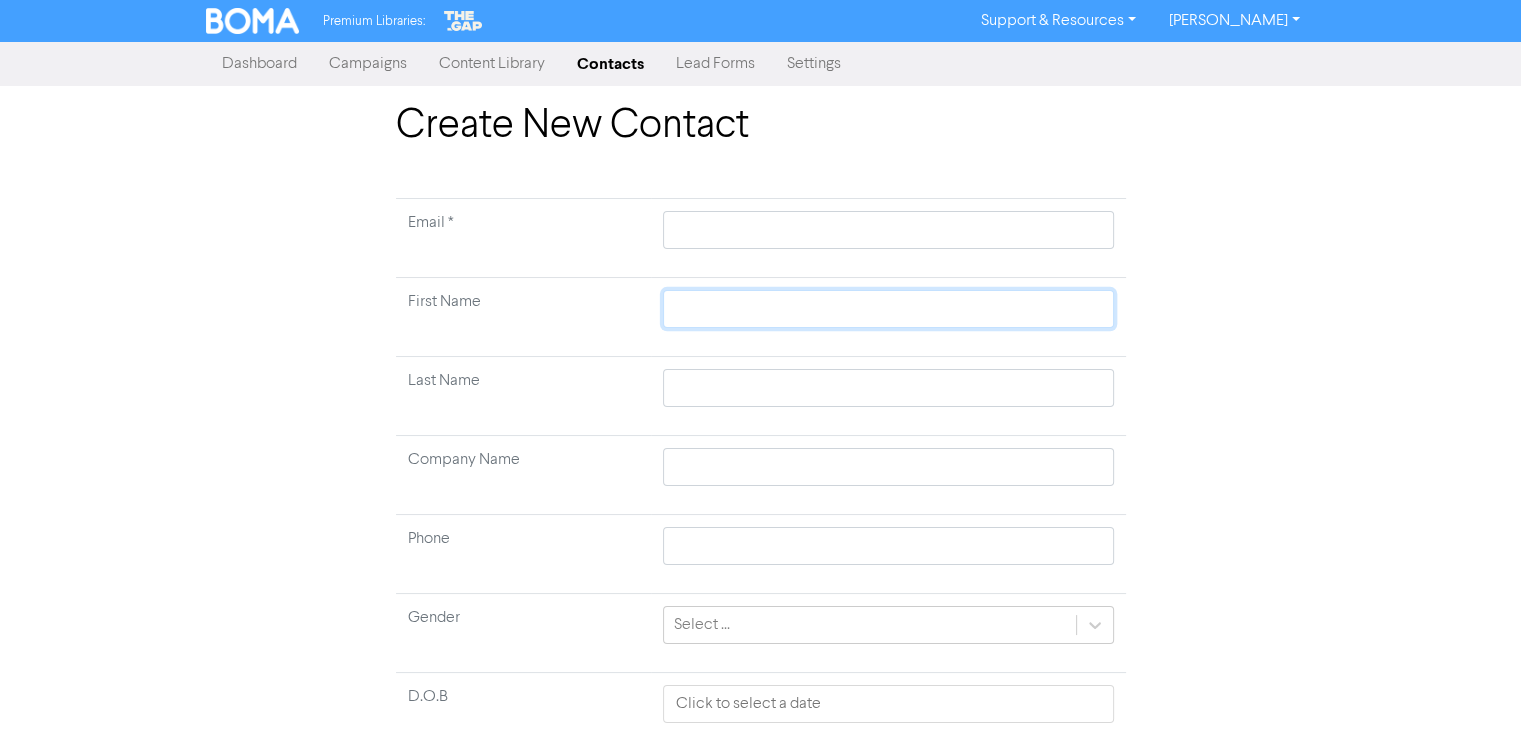 click 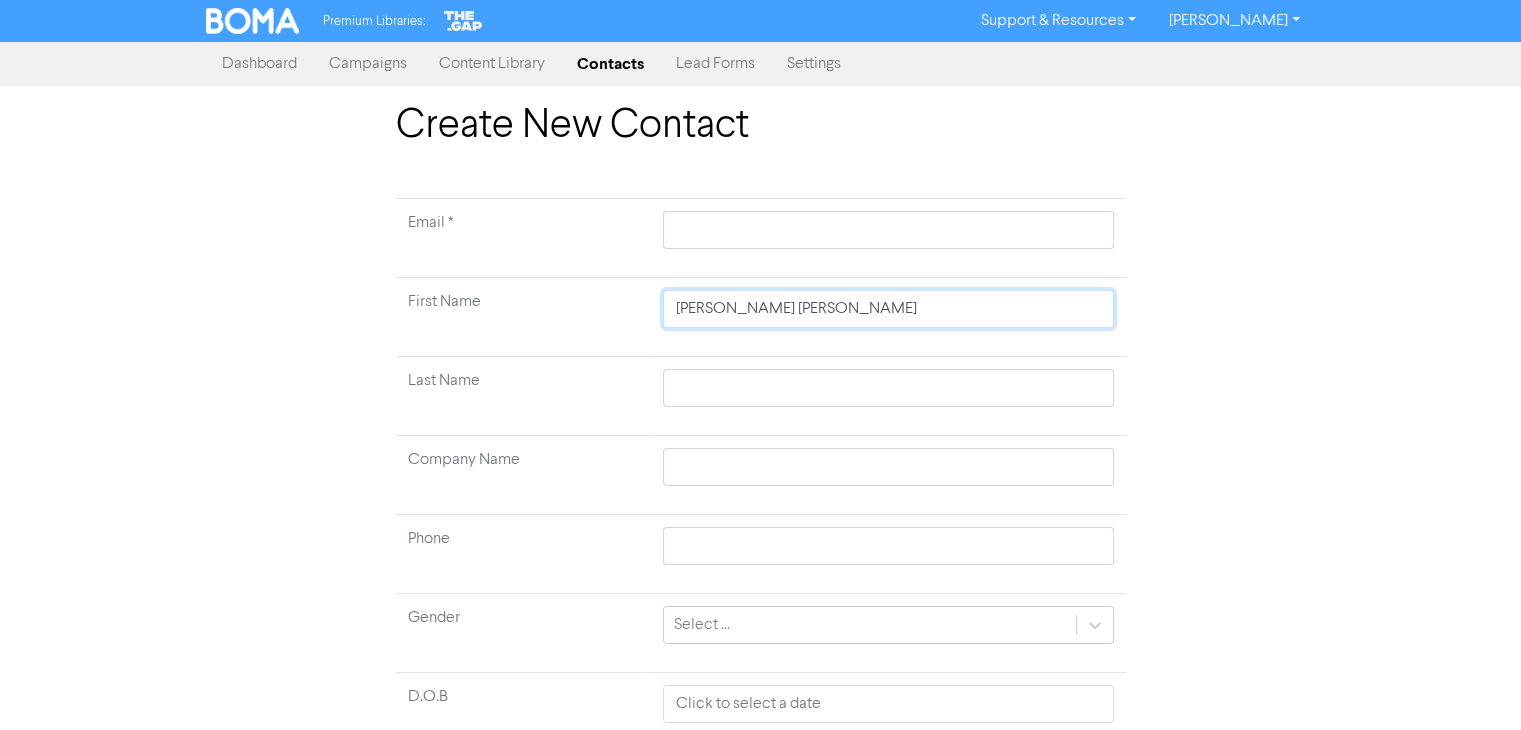 drag, startPoint x: 719, startPoint y: 311, endPoint x: 824, endPoint y: 308, distance: 105.04285 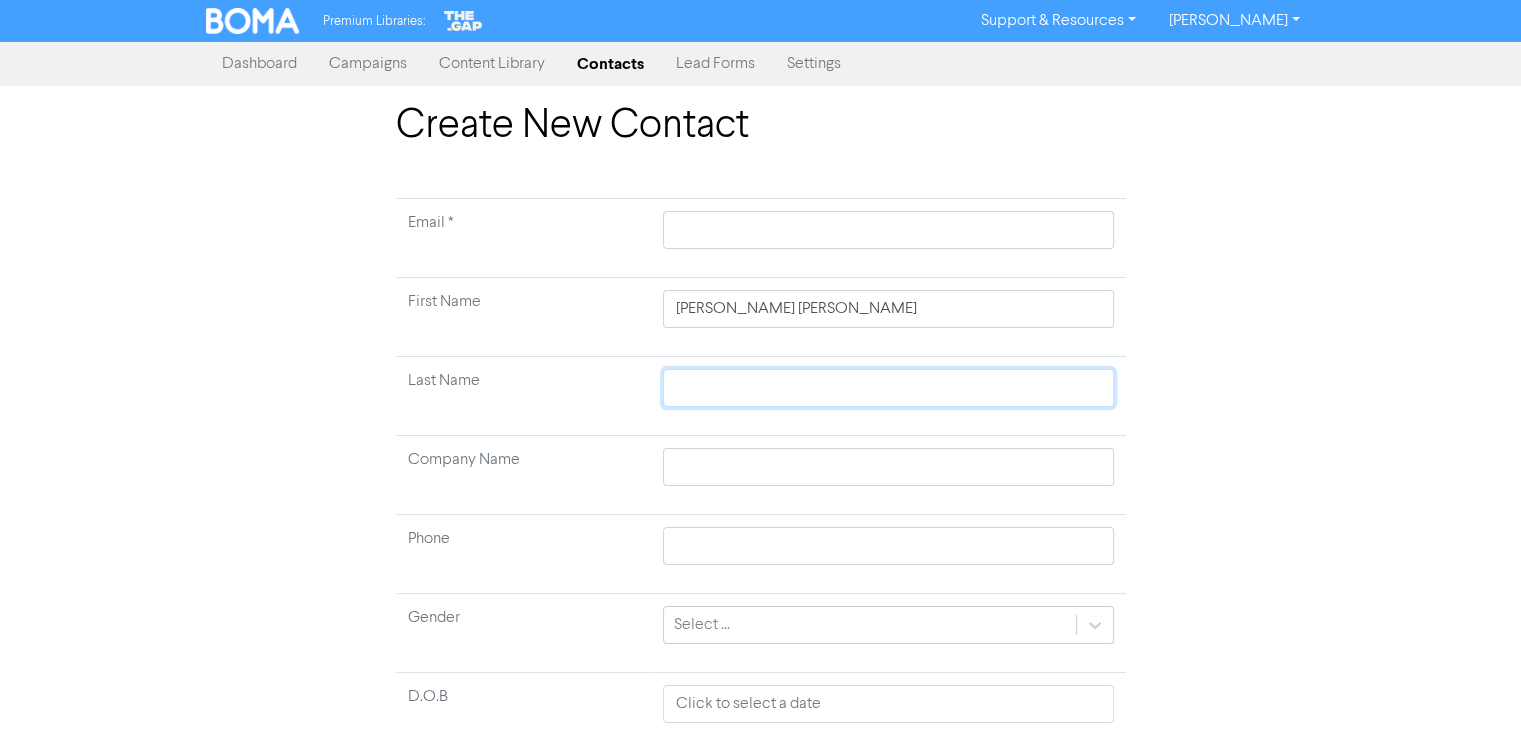type 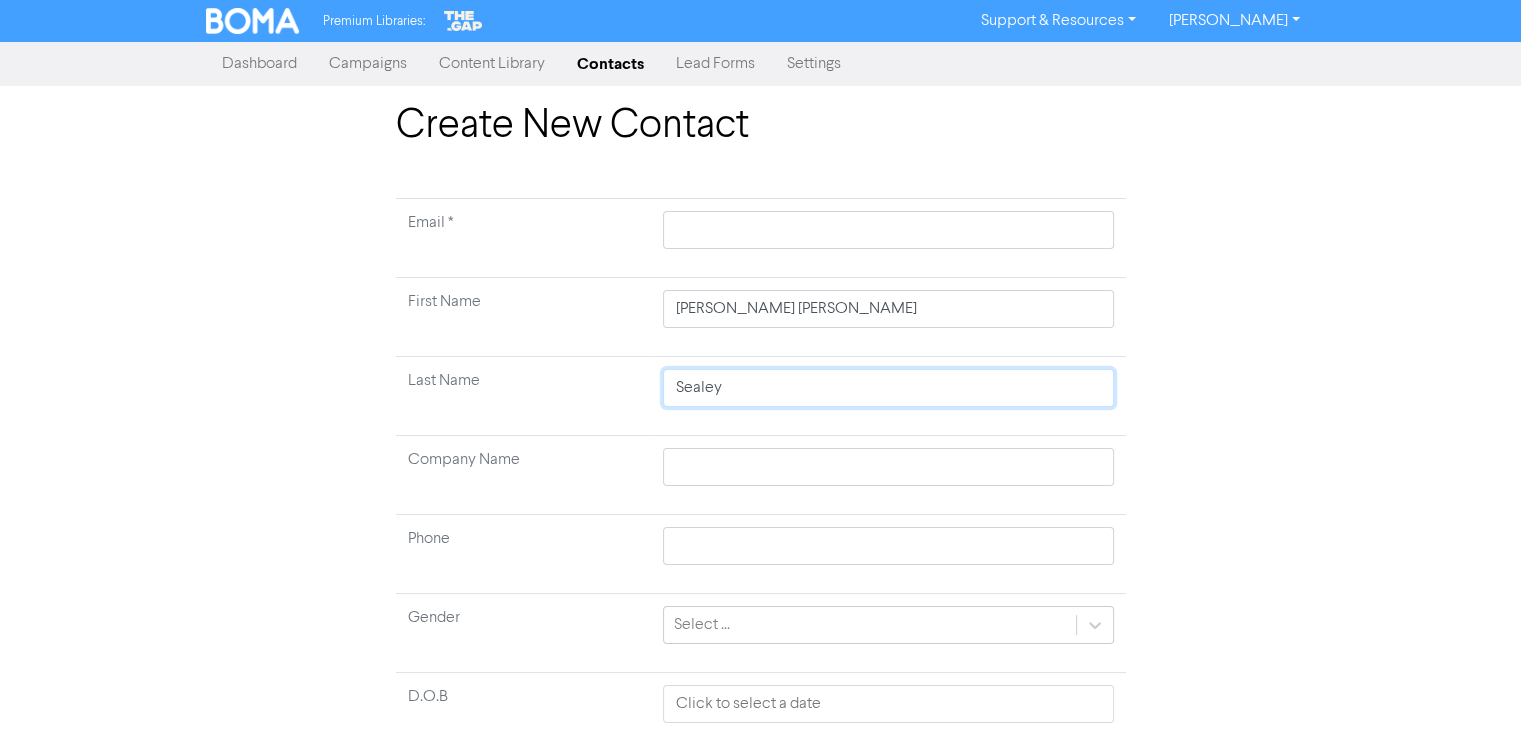 type on "Sealey" 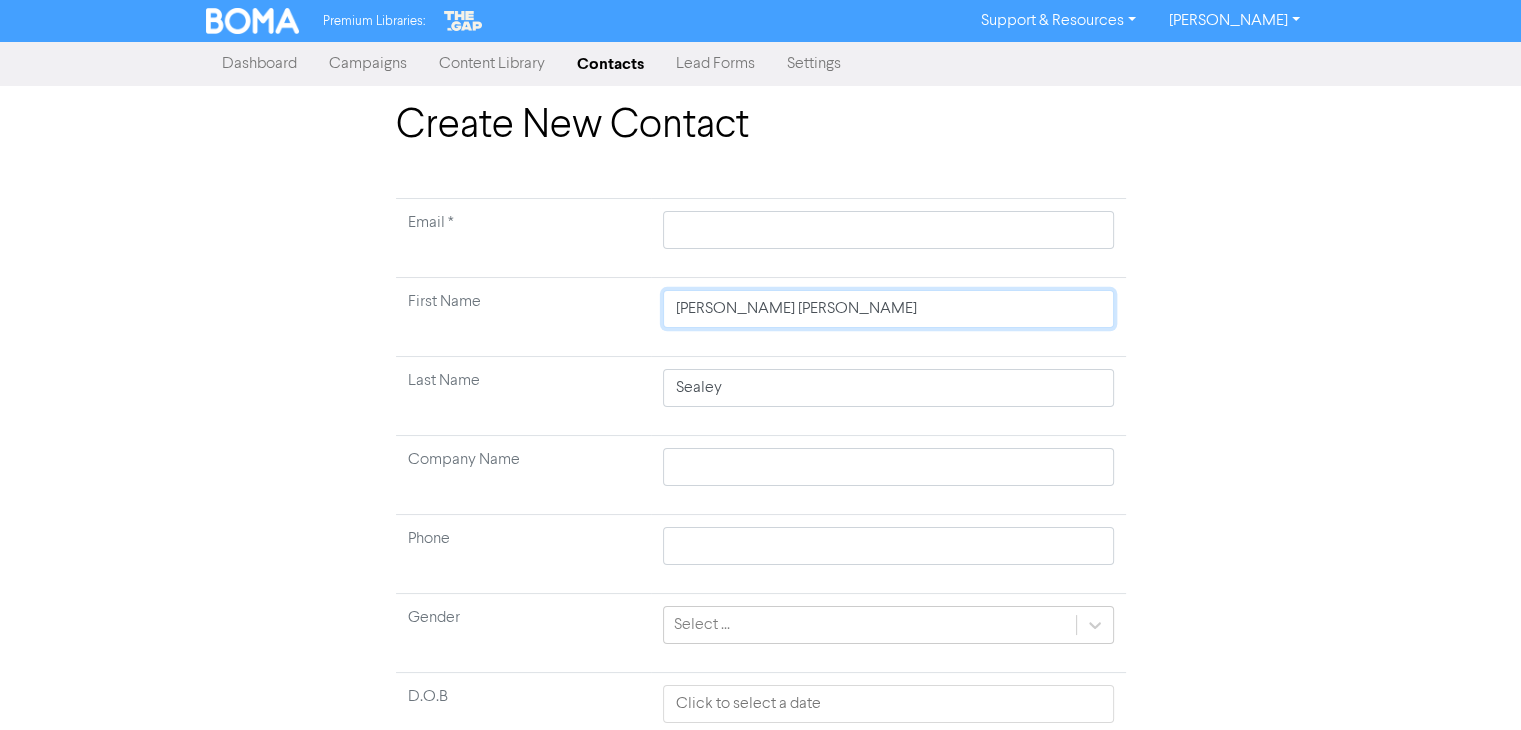 type 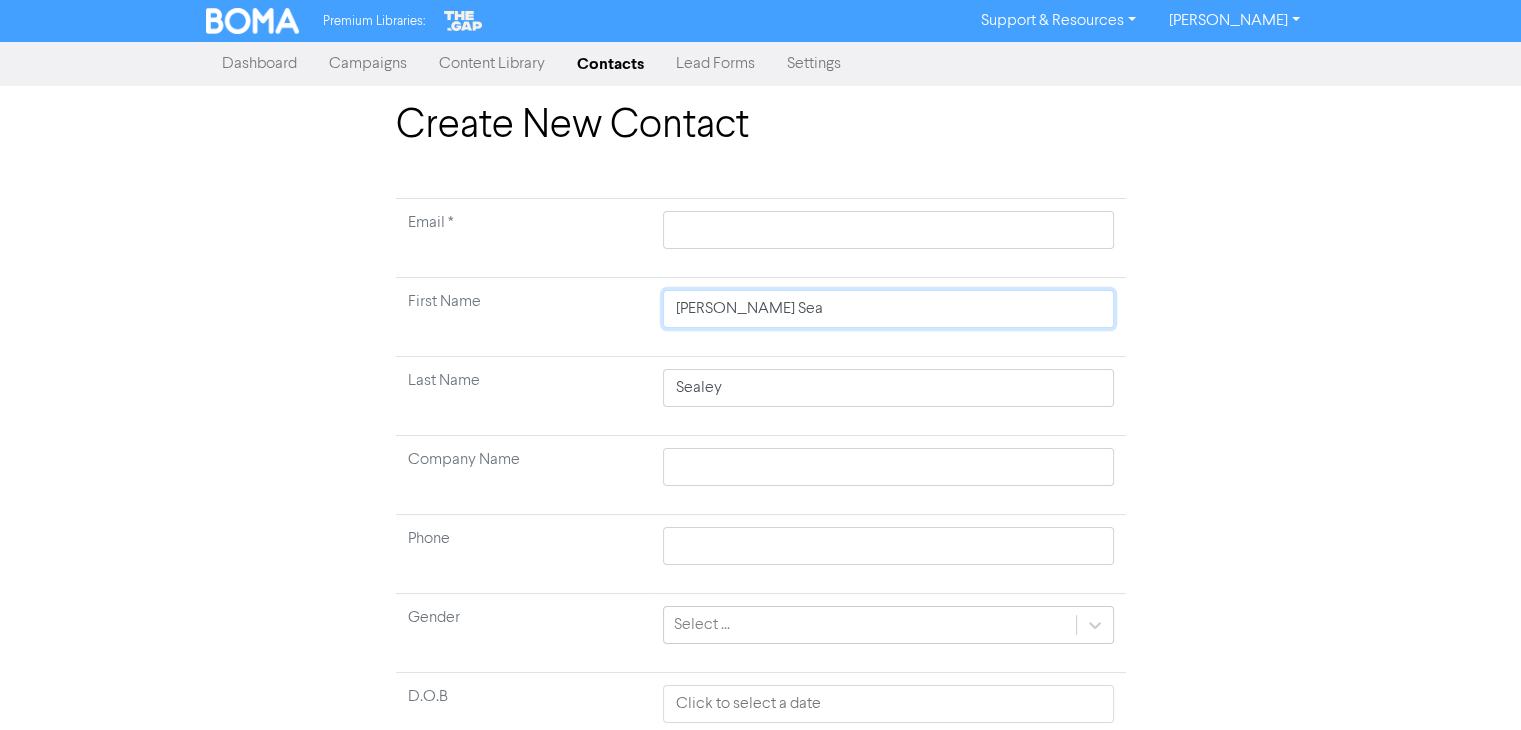 type 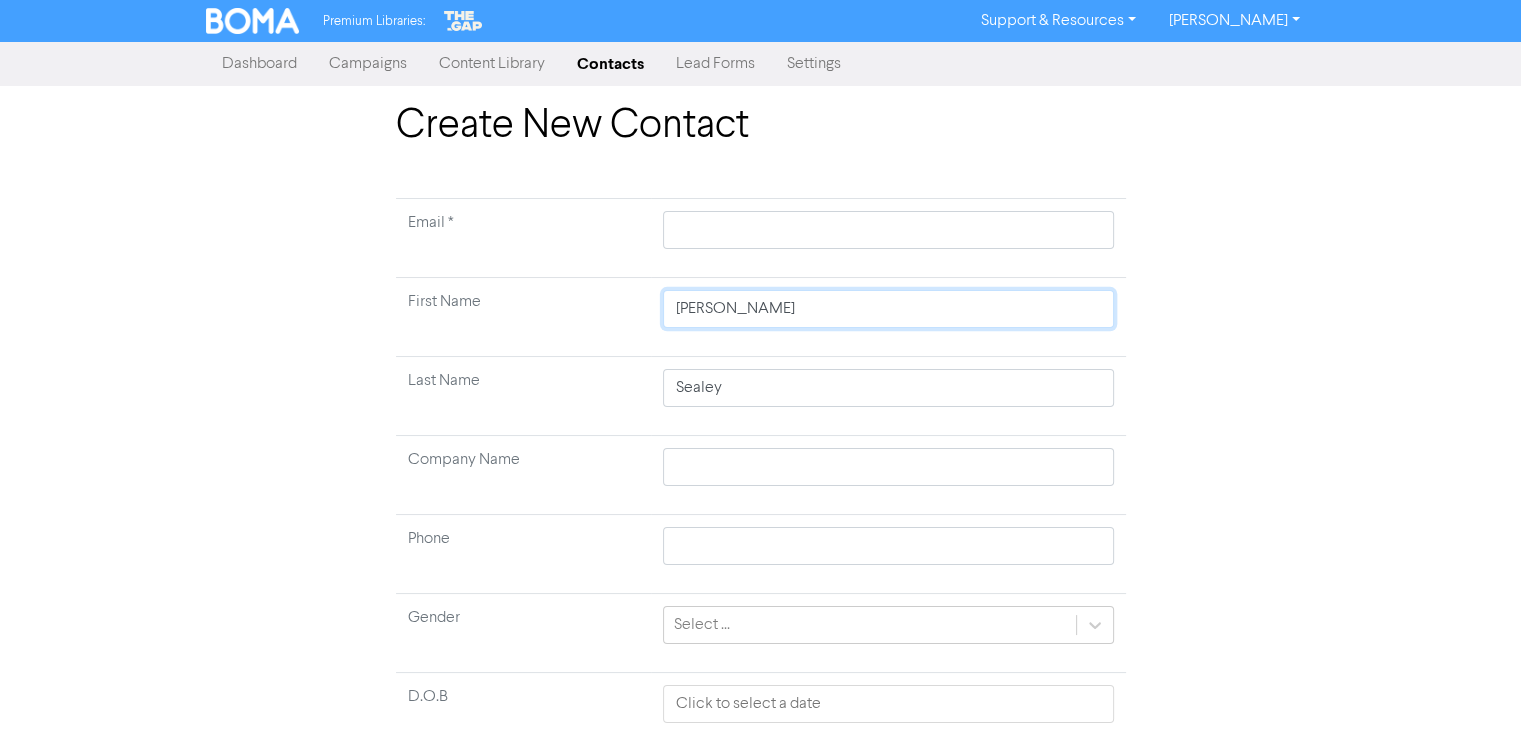 type 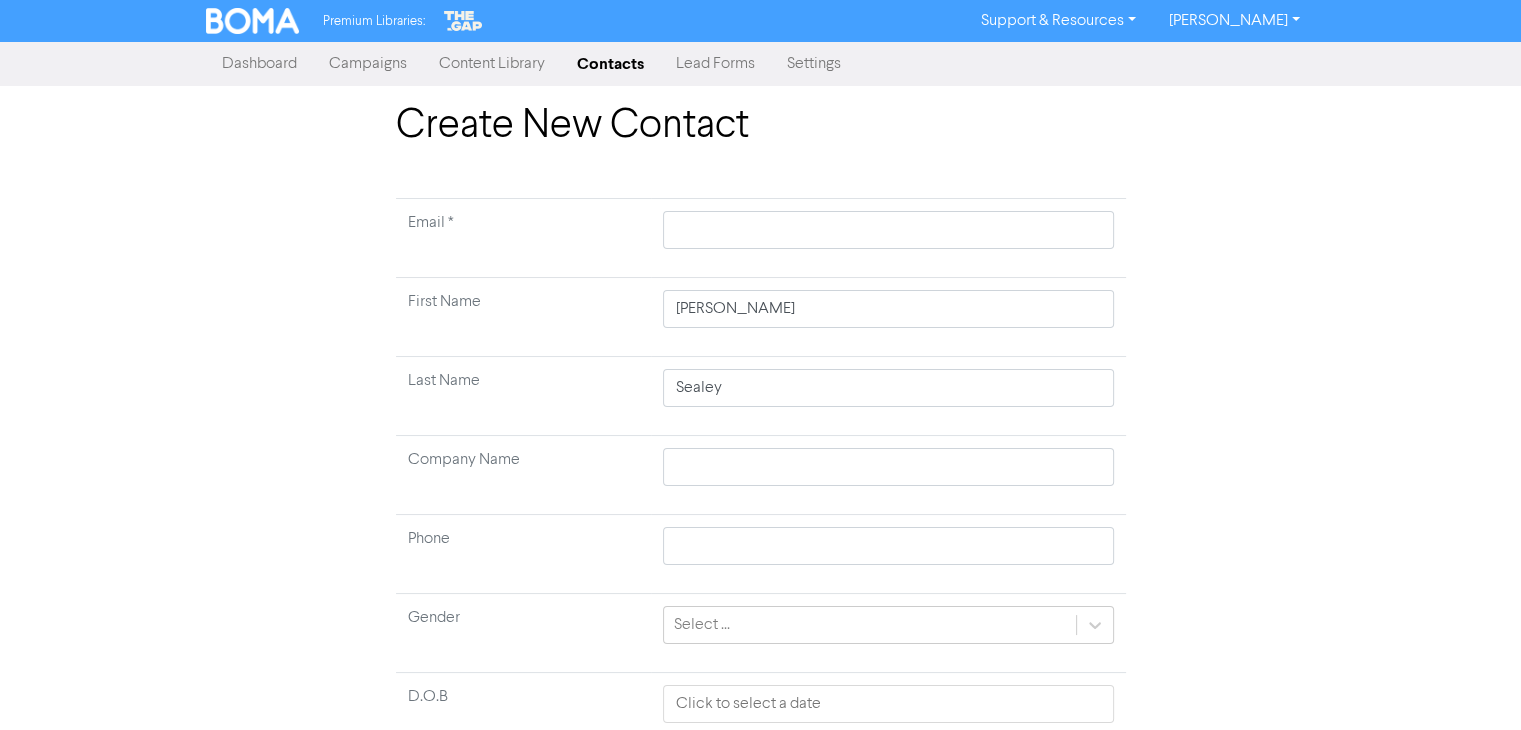 type 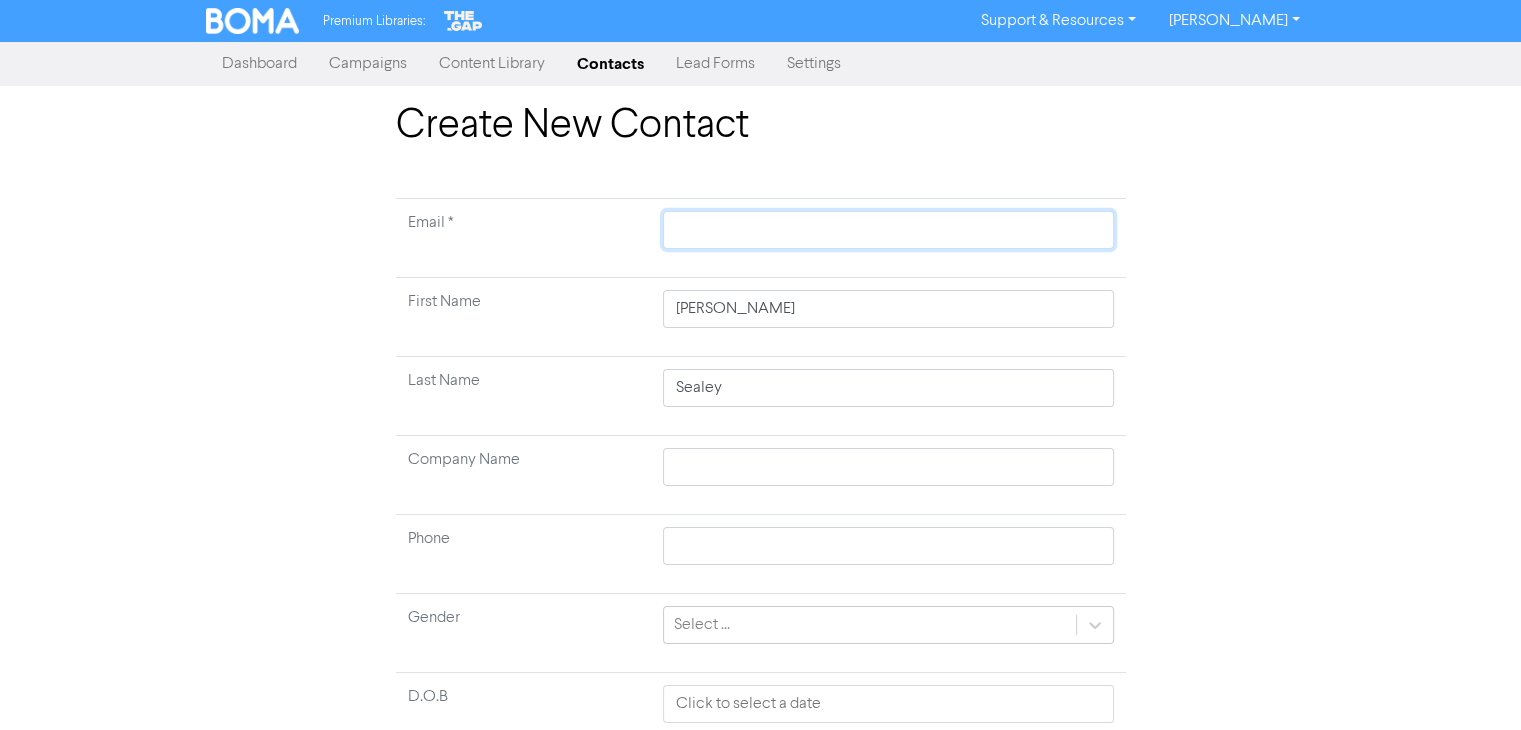 click 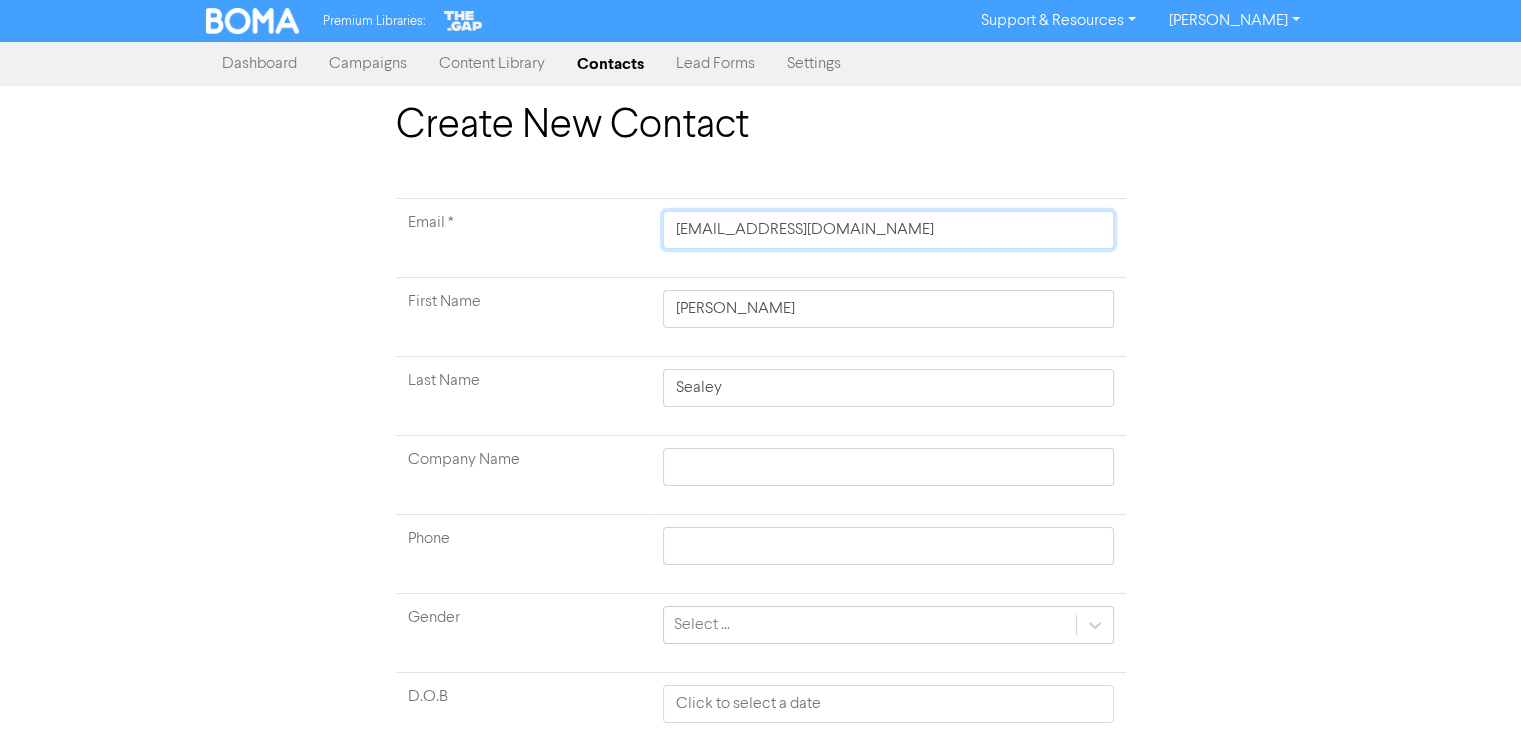 type on "[EMAIL_ADDRESS][DOMAIN_NAME]" 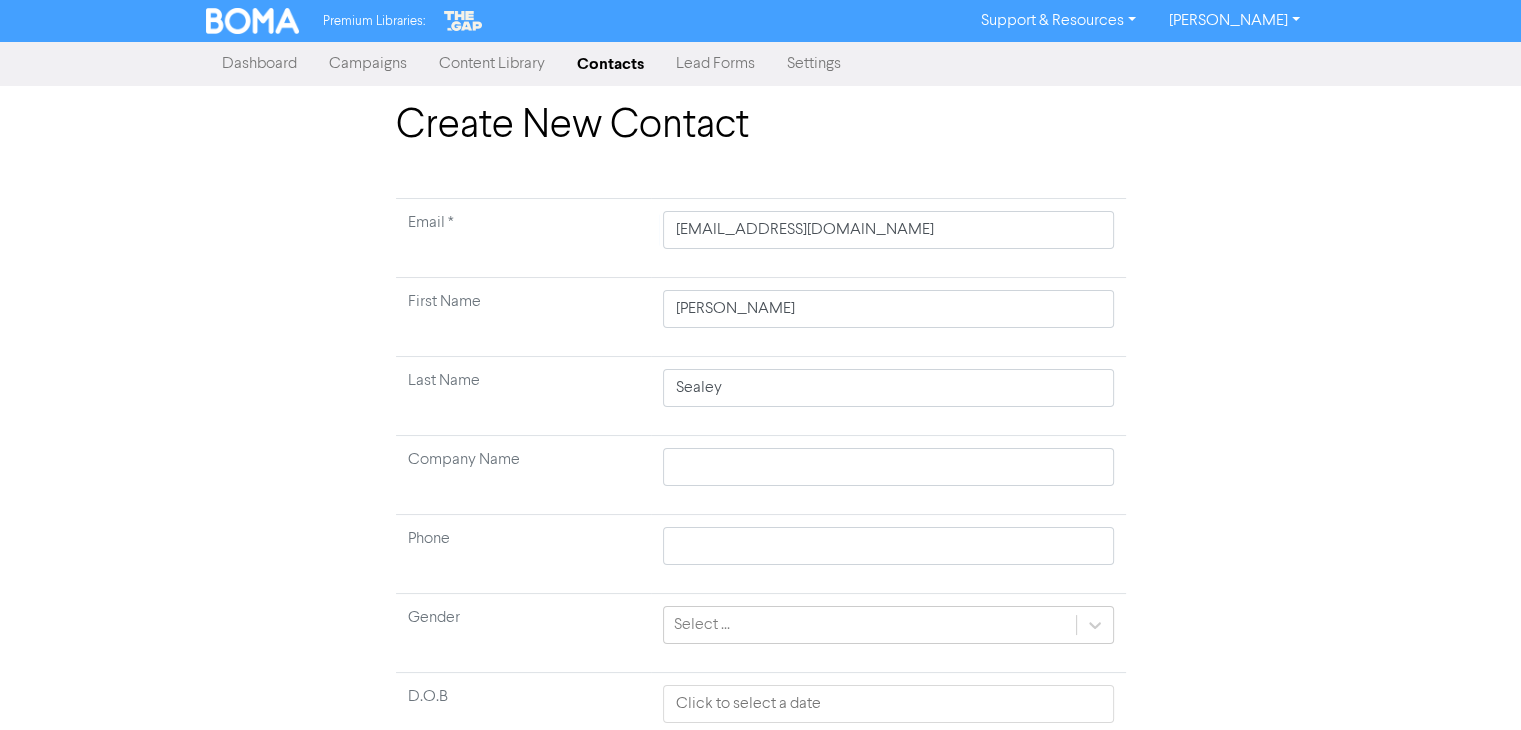 type 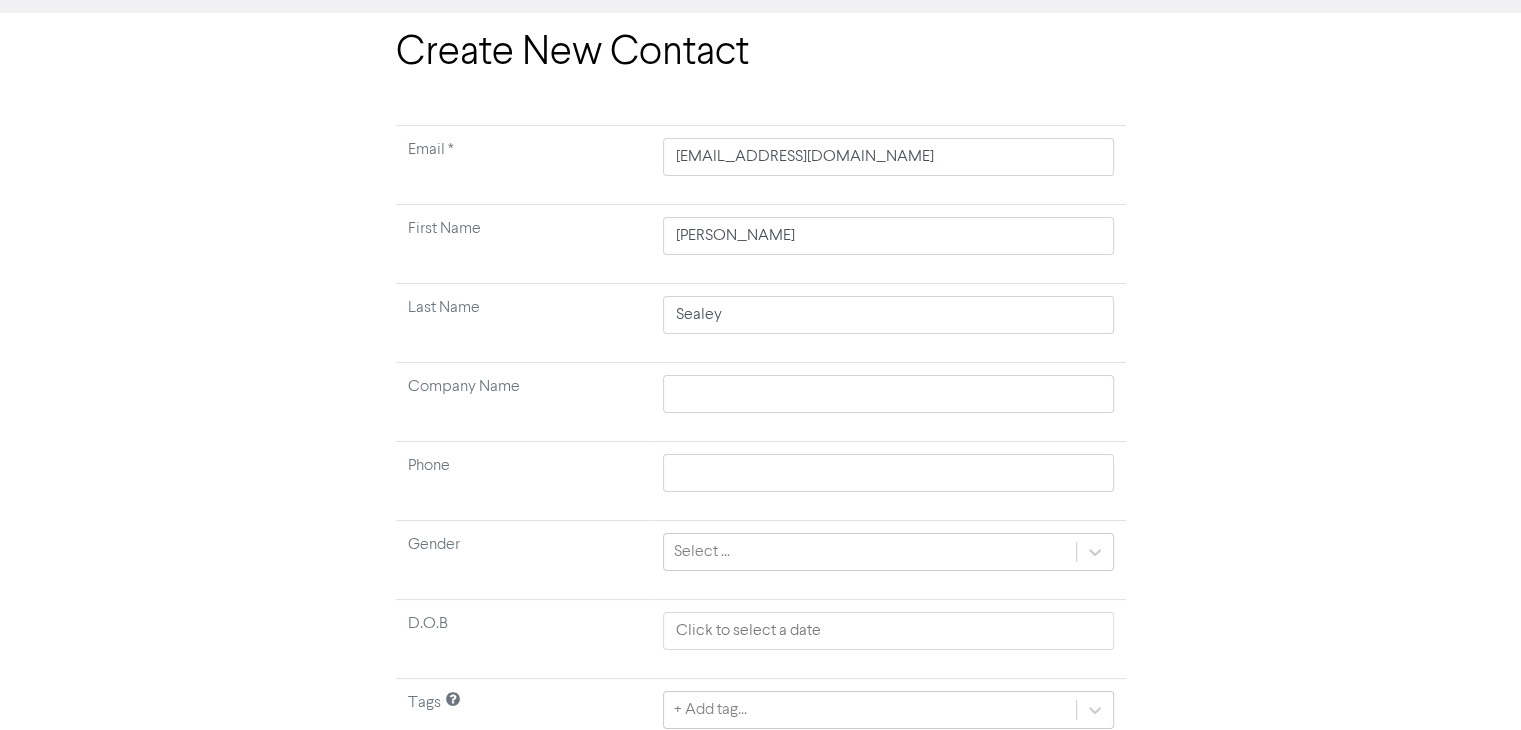 scroll, scrollTop: 156, scrollLeft: 0, axis: vertical 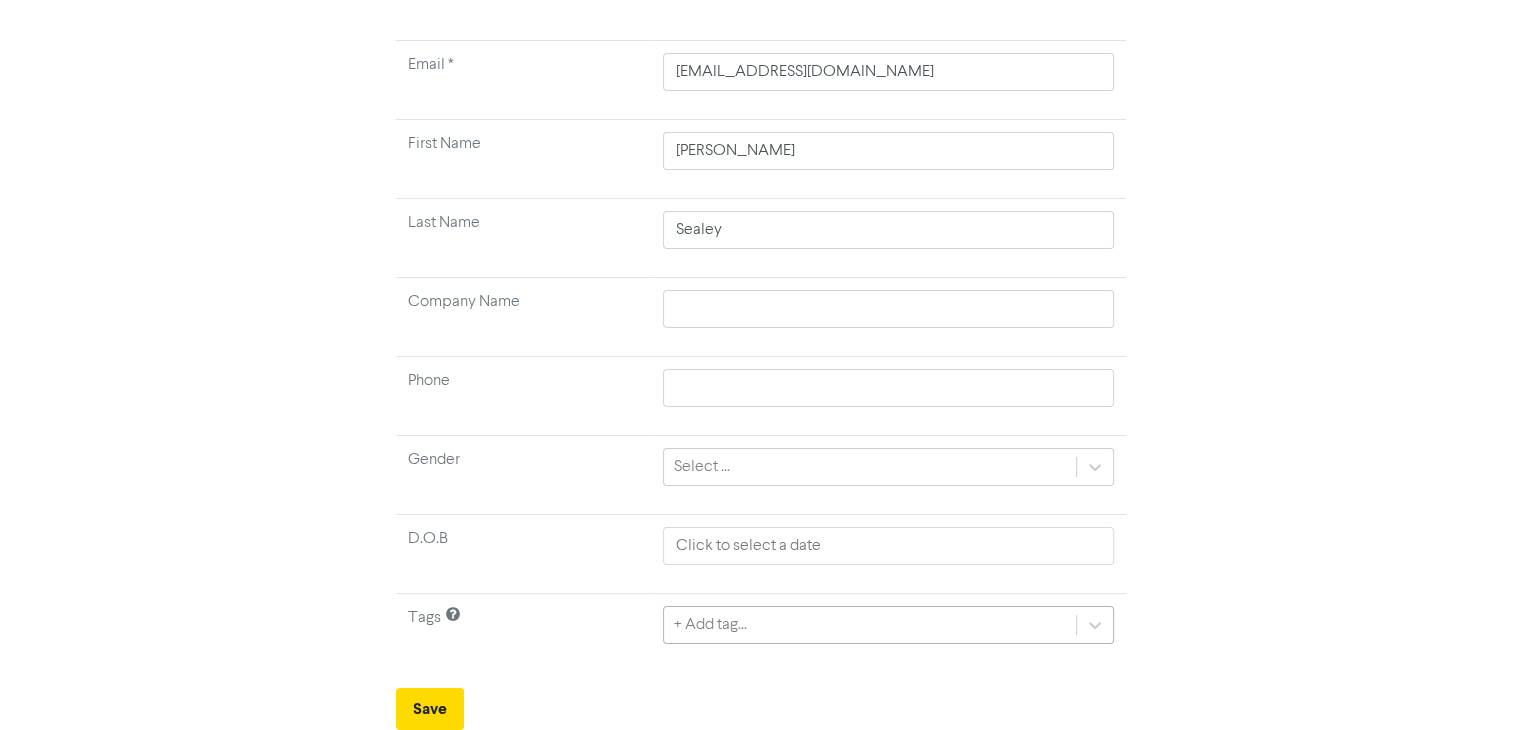 click on "+ Add tag..." 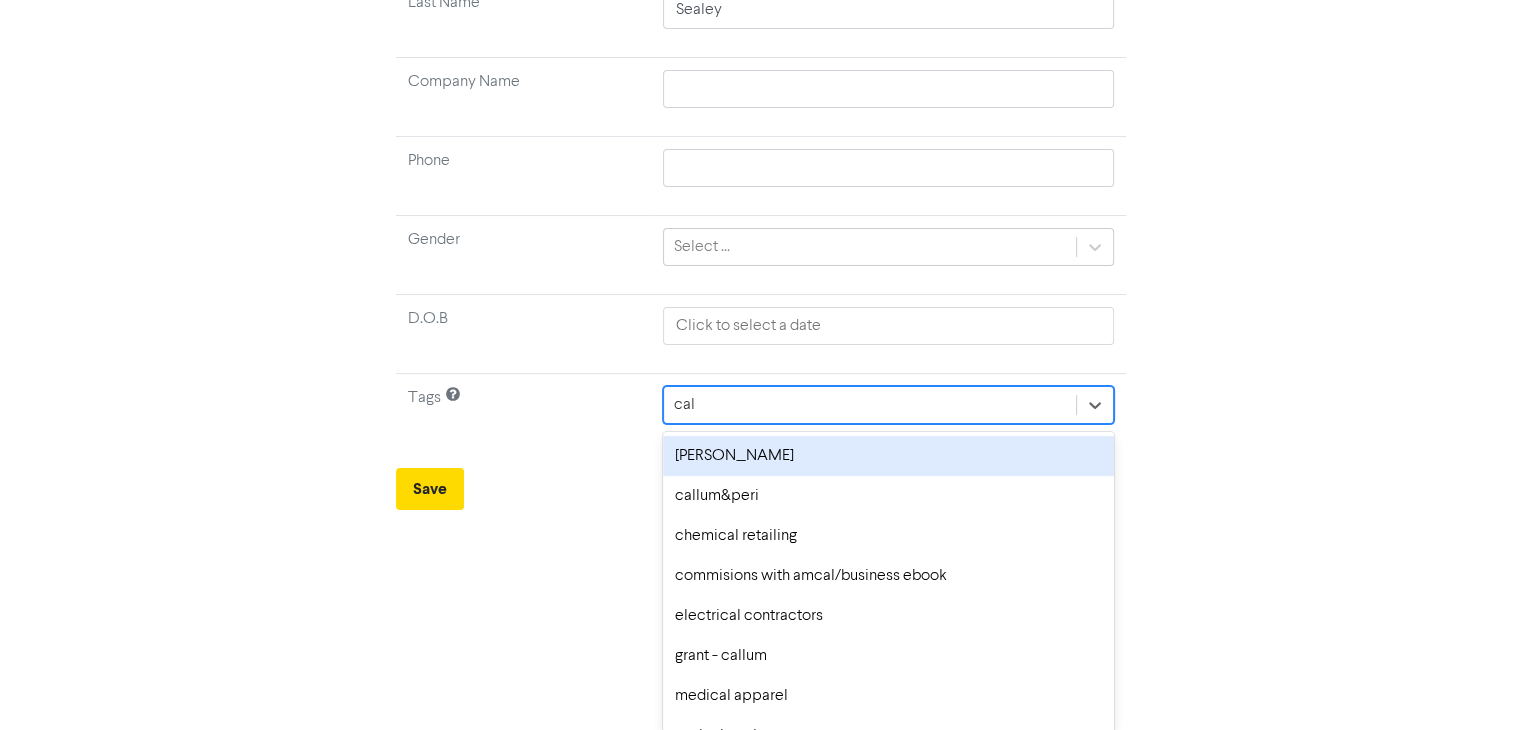 type on "call" 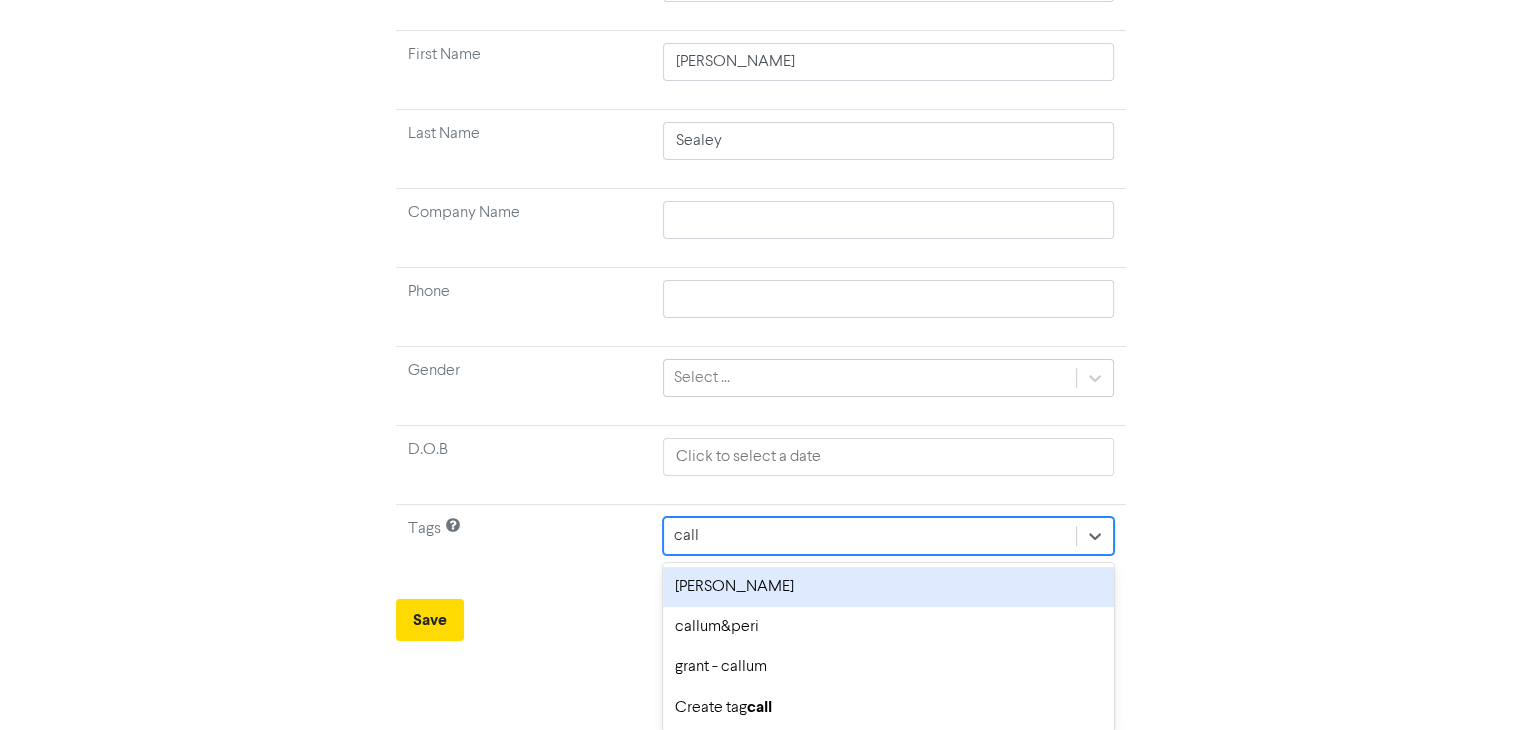 click on "[PERSON_NAME]" at bounding box center [888, 587] 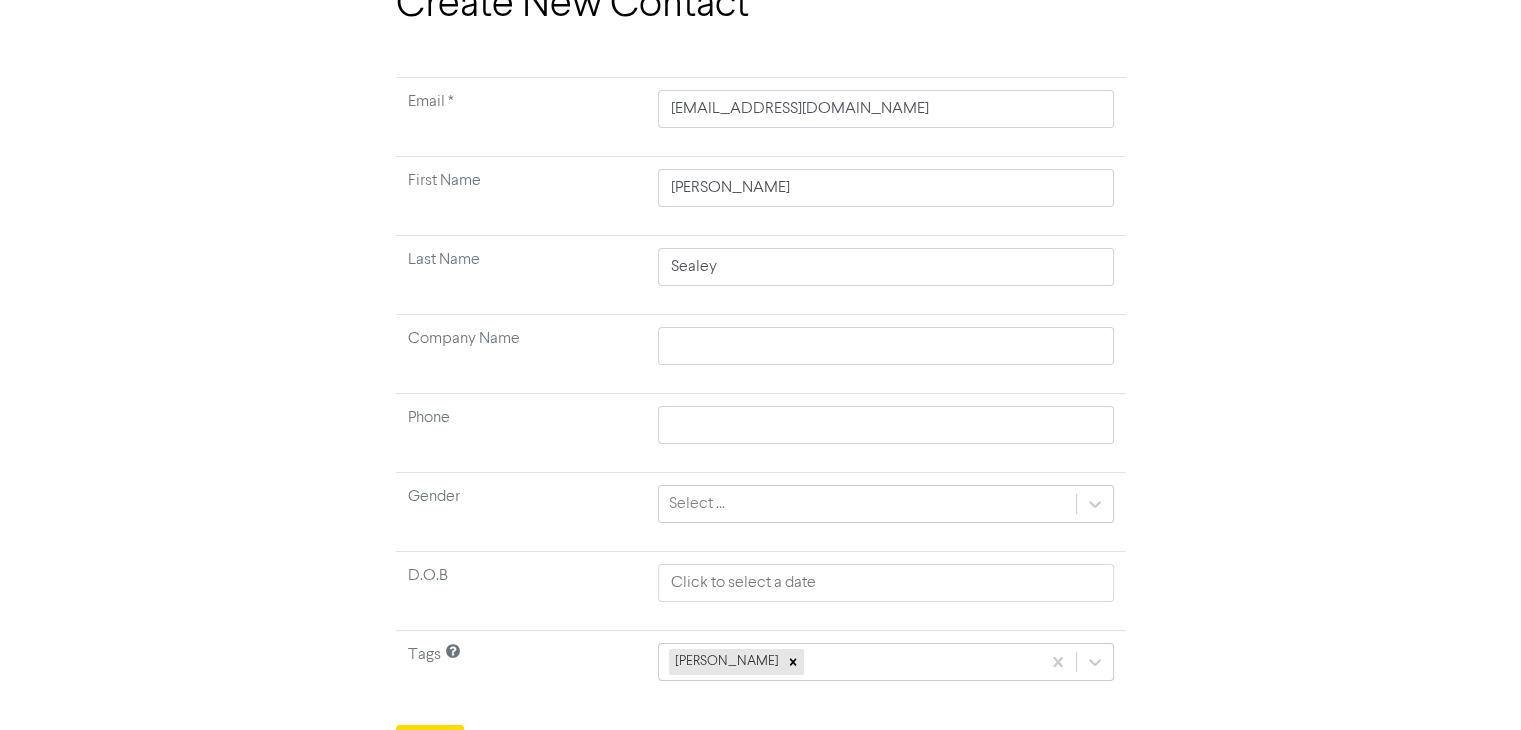 scroll, scrollTop: 156, scrollLeft: 0, axis: vertical 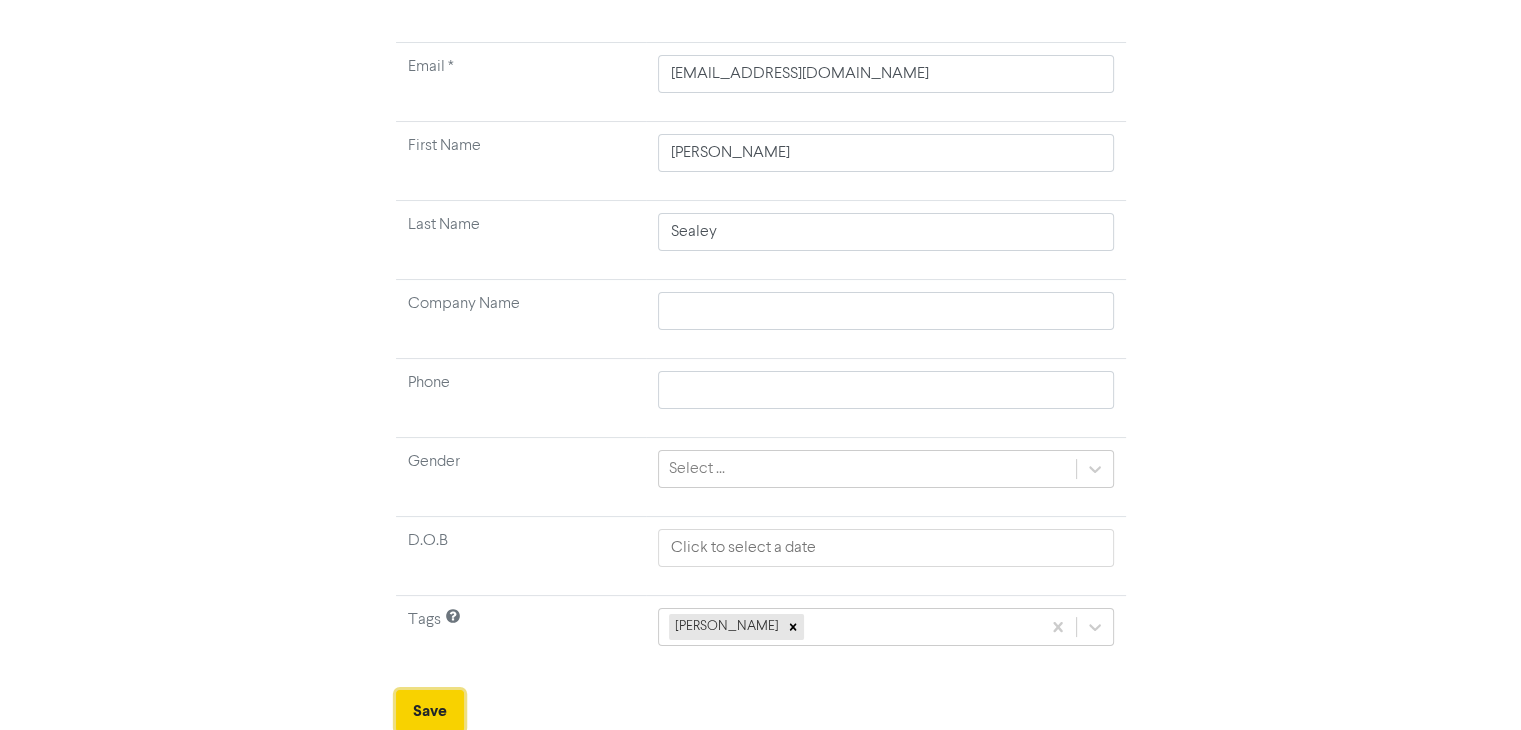 click on "Save" at bounding box center (430, 711) 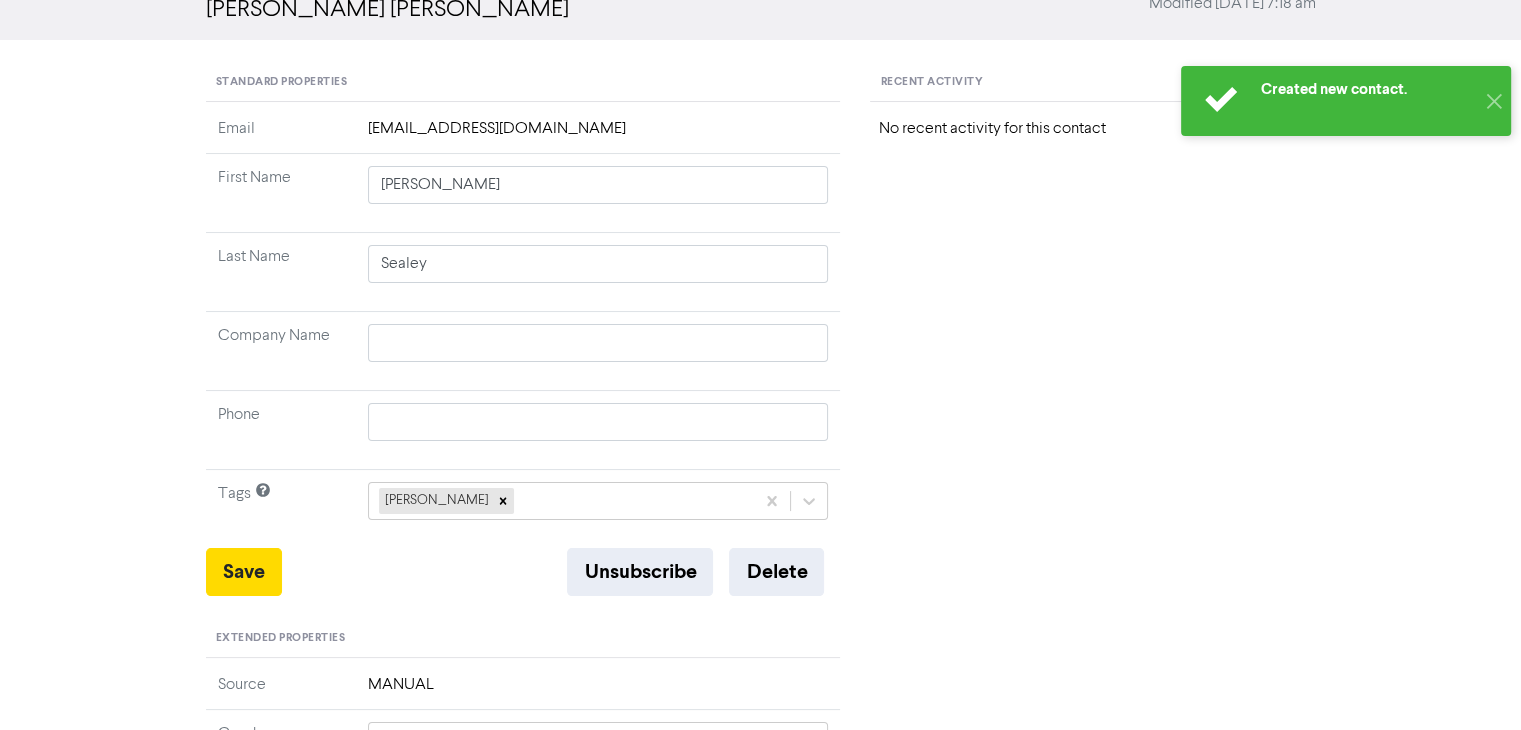 scroll, scrollTop: 0, scrollLeft: 0, axis: both 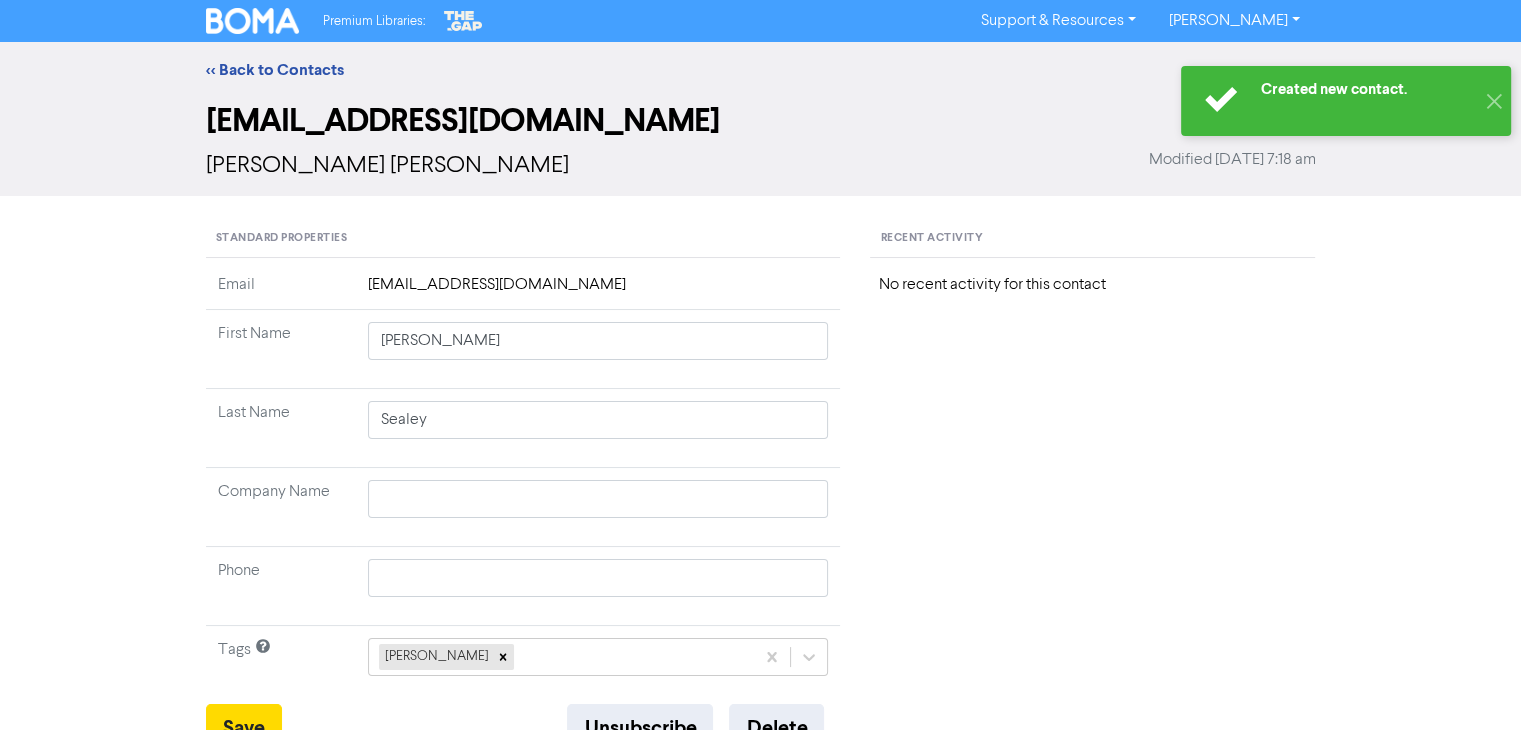 type 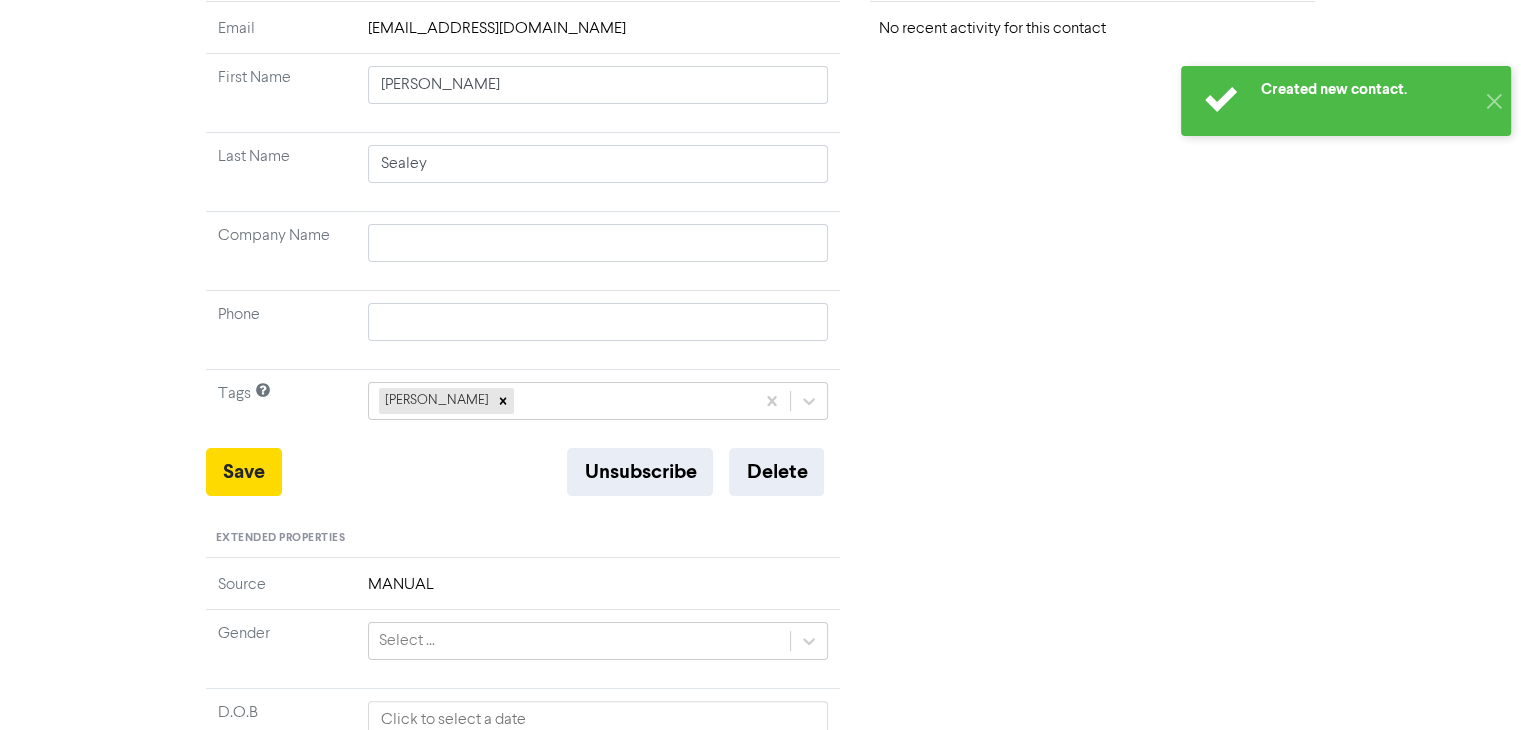 scroll, scrollTop: 141, scrollLeft: 0, axis: vertical 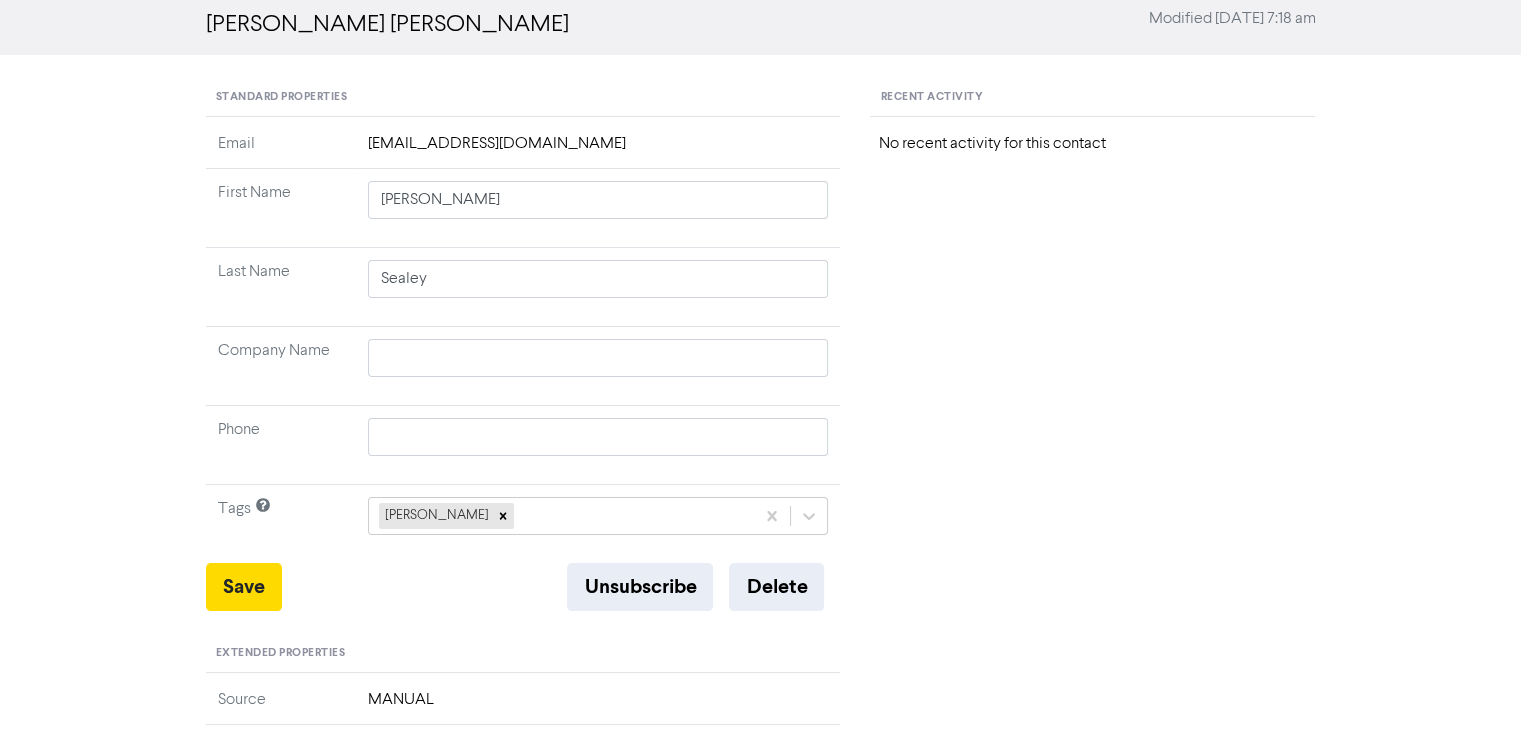 click on "Recent Activity No recent activity for this contact" at bounding box center [1092, 702] 